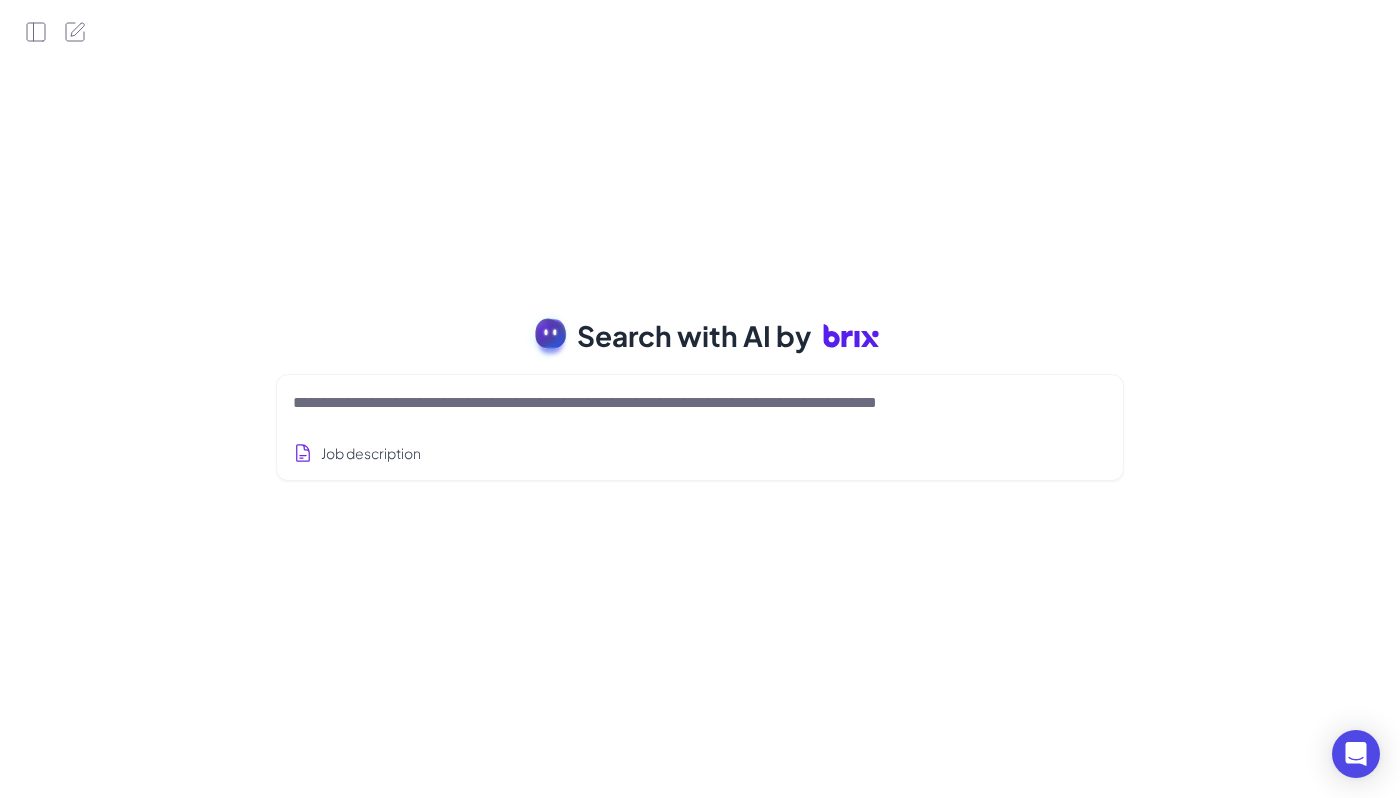 scroll, scrollTop: 0, scrollLeft: 0, axis: both 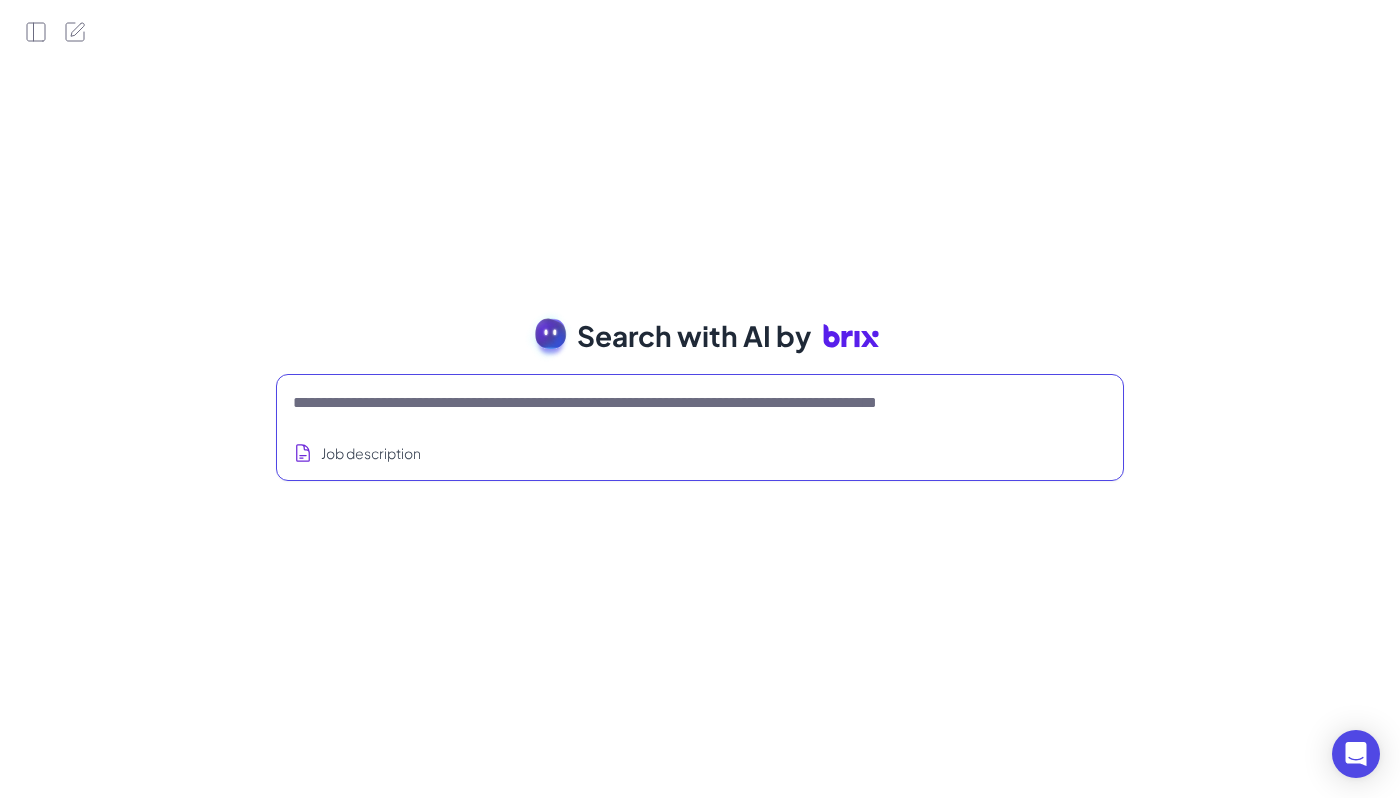 click at bounding box center (676, 403) 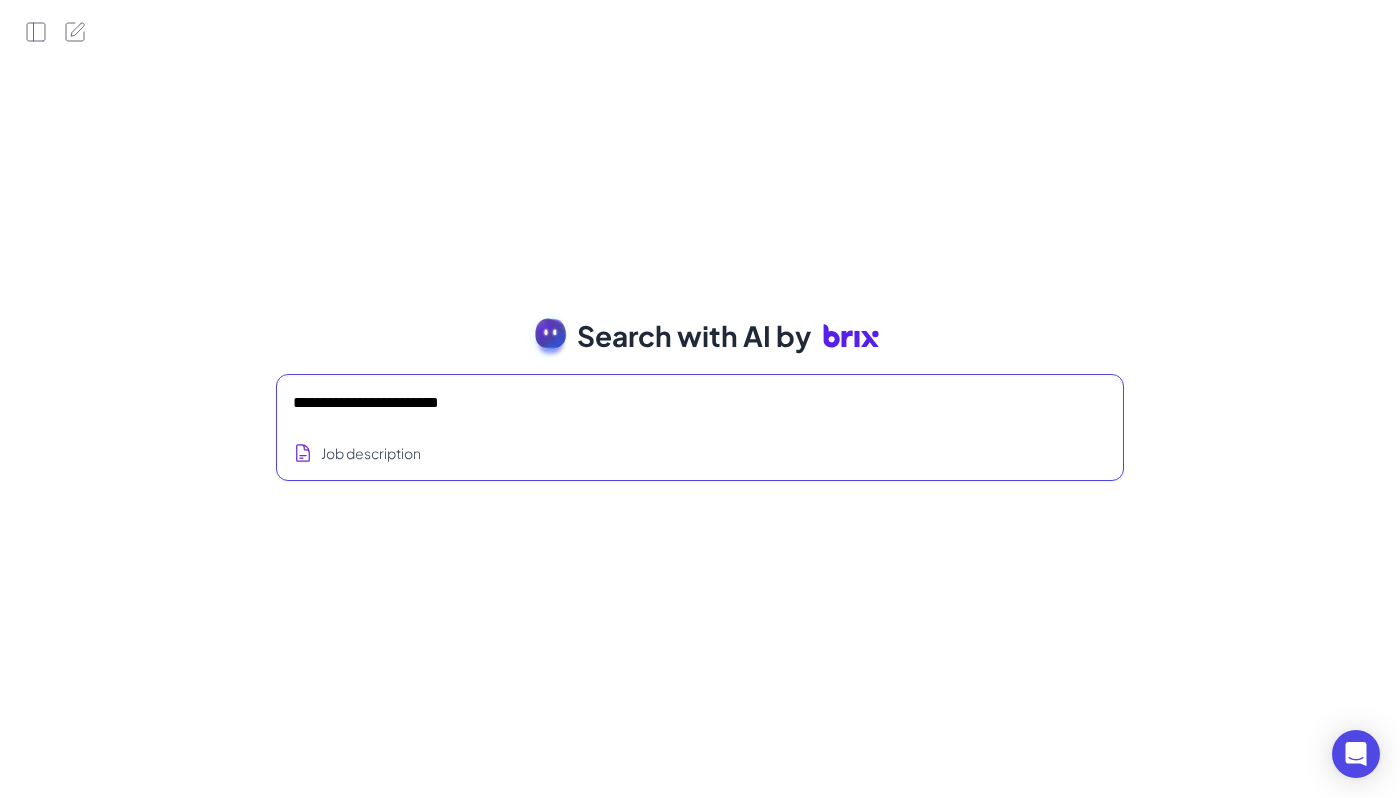 type on "**********" 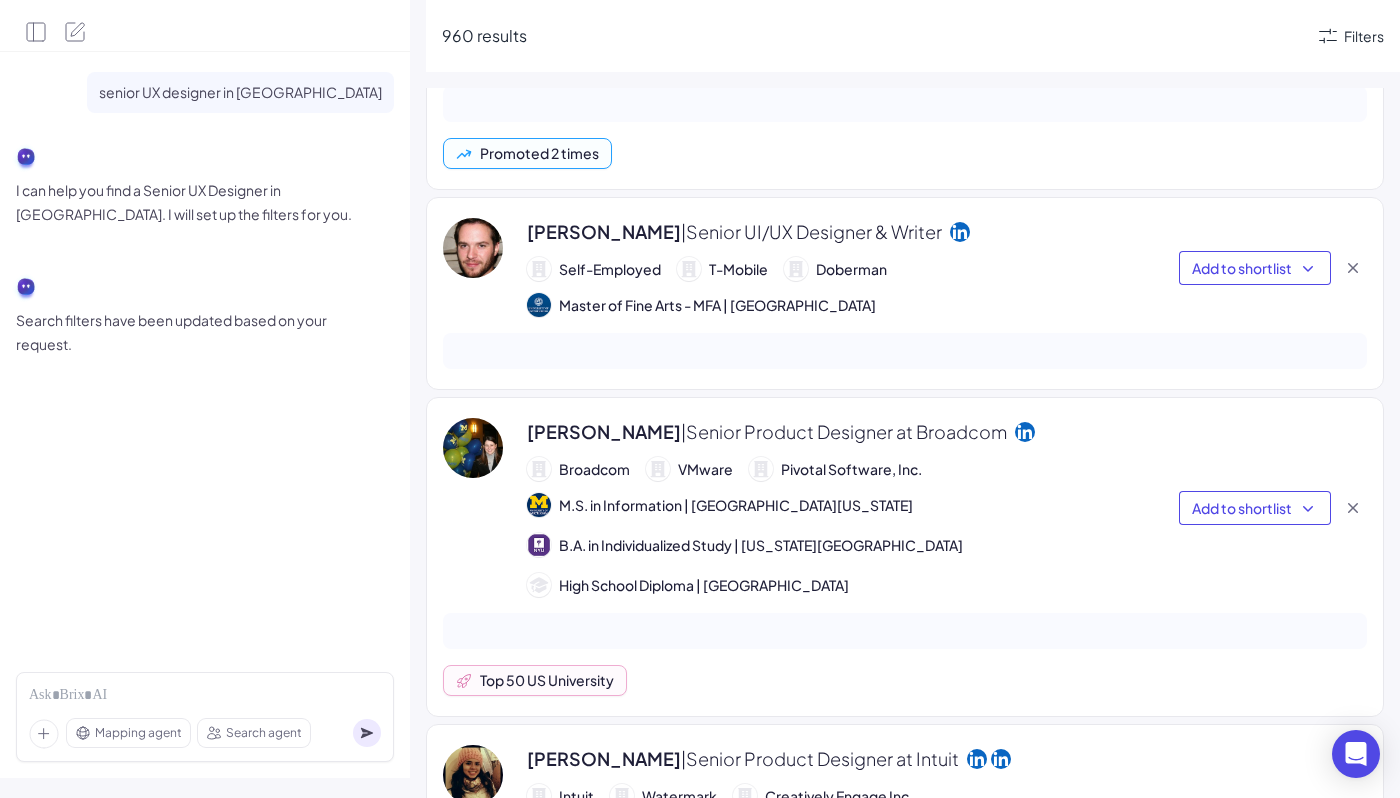 scroll, scrollTop: 2077, scrollLeft: 0, axis: vertical 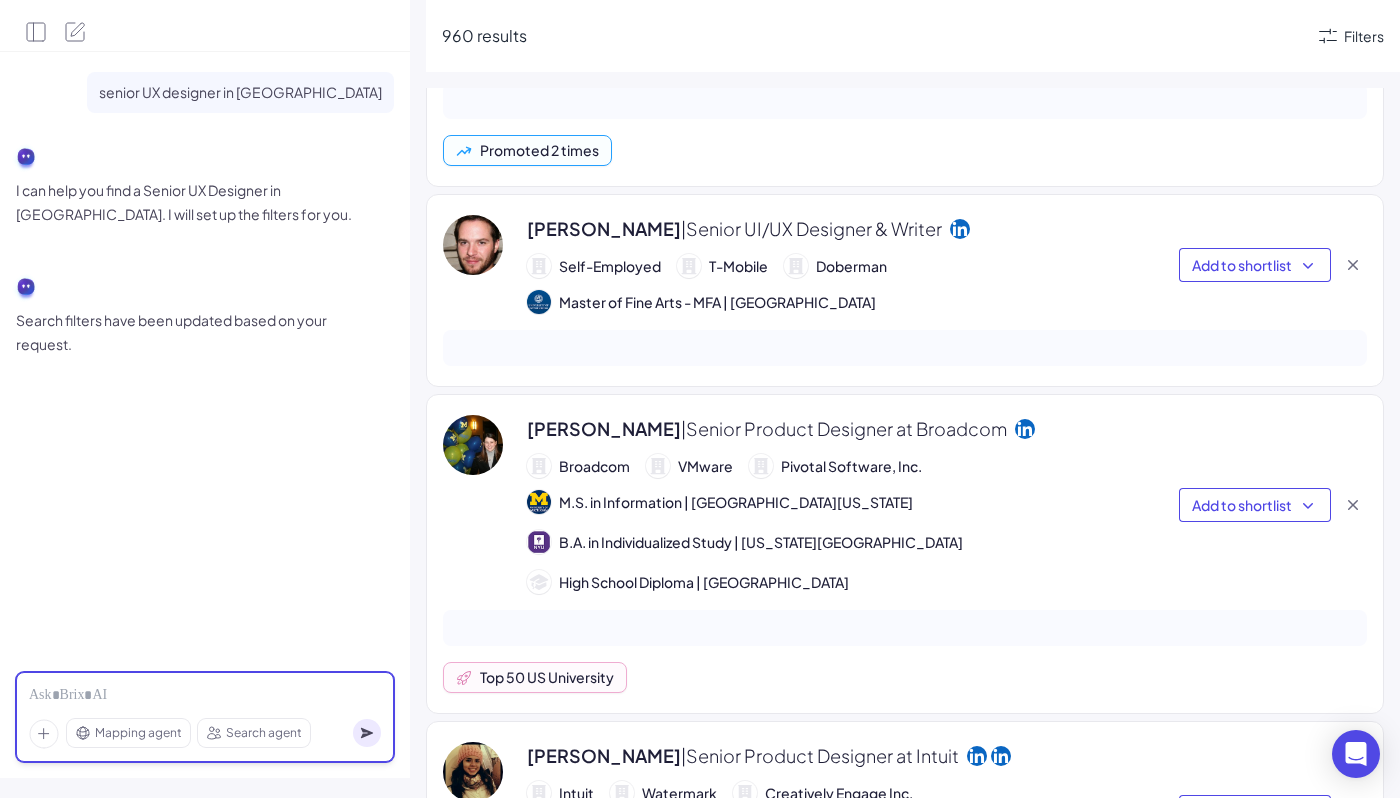 click at bounding box center [205, 696] 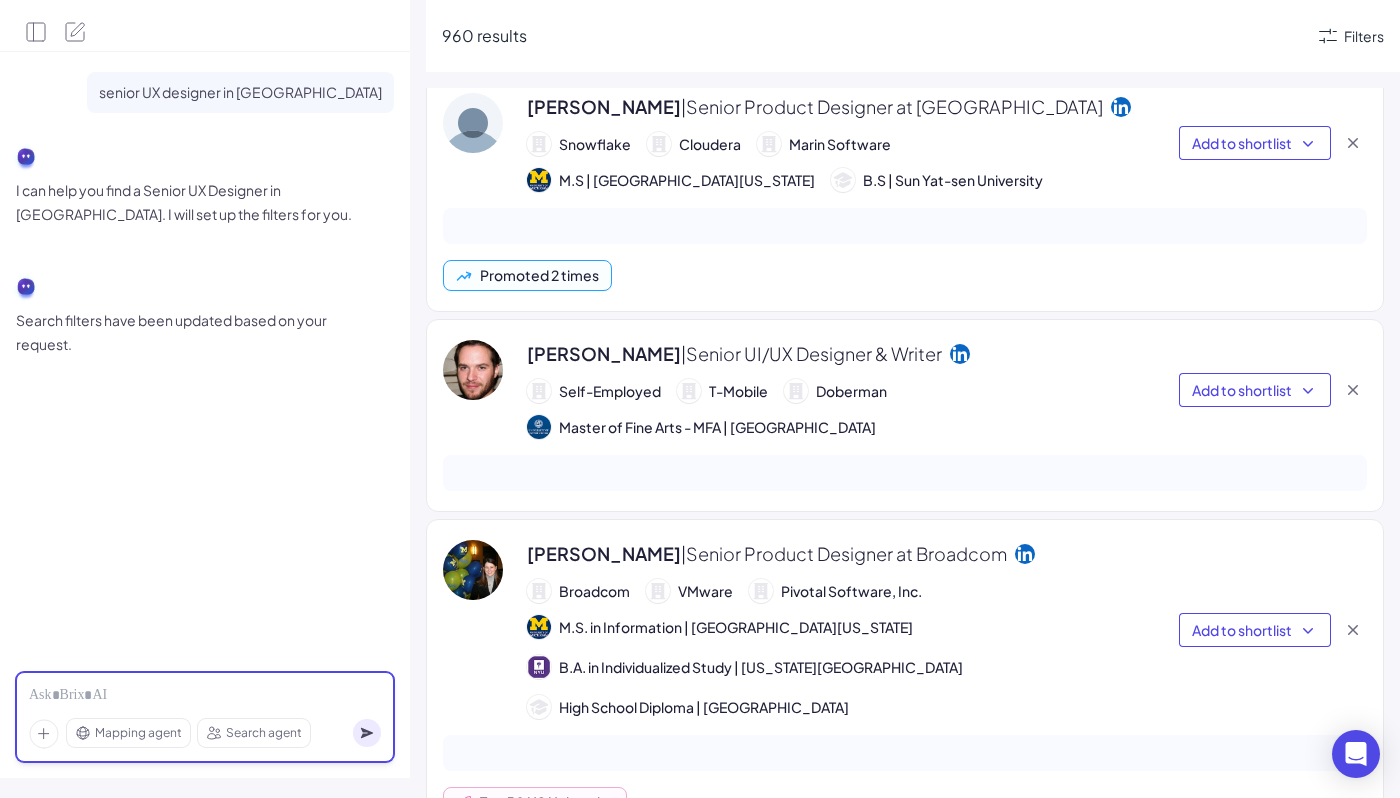 scroll, scrollTop: 1939, scrollLeft: 0, axis: vertical 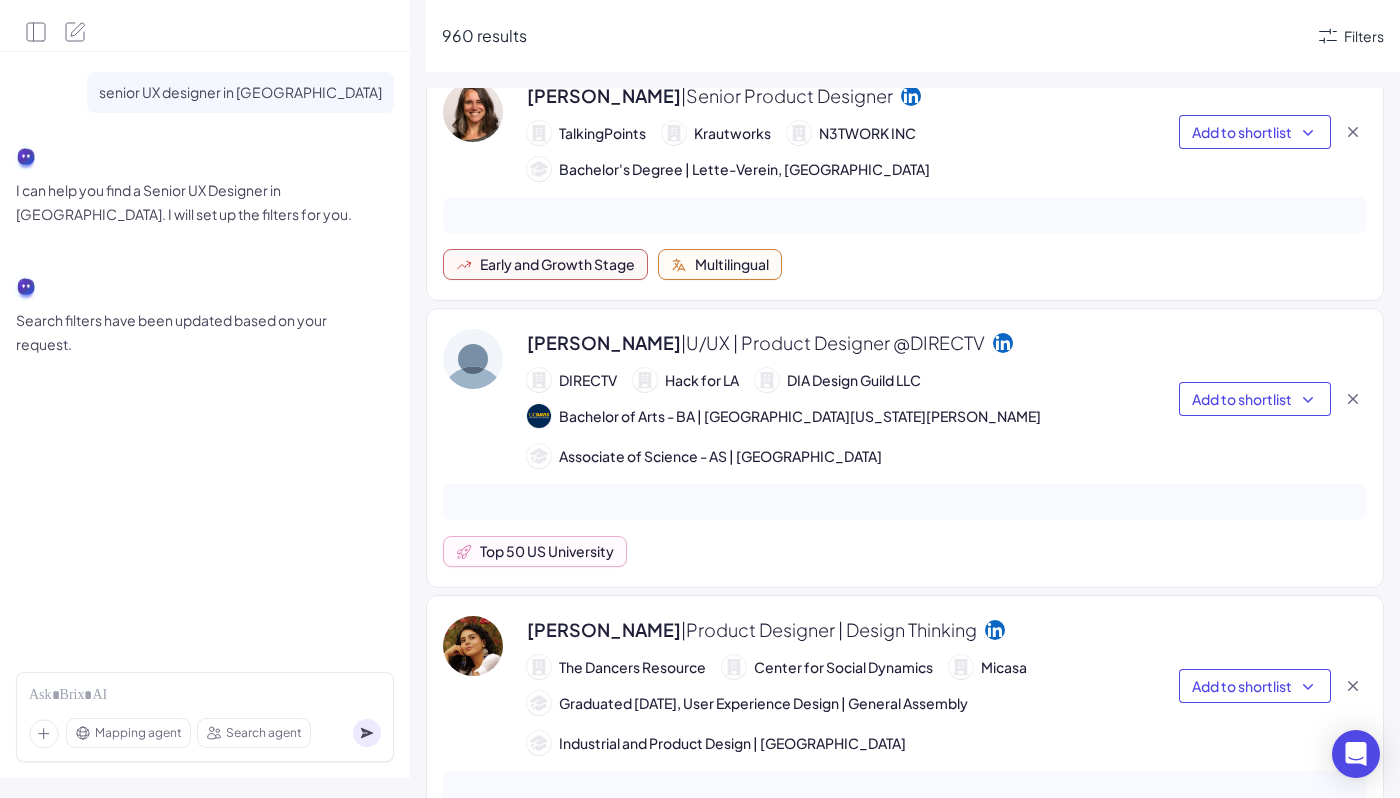 click on "Mapping agent Search agent" at bounding box center (205, 717) 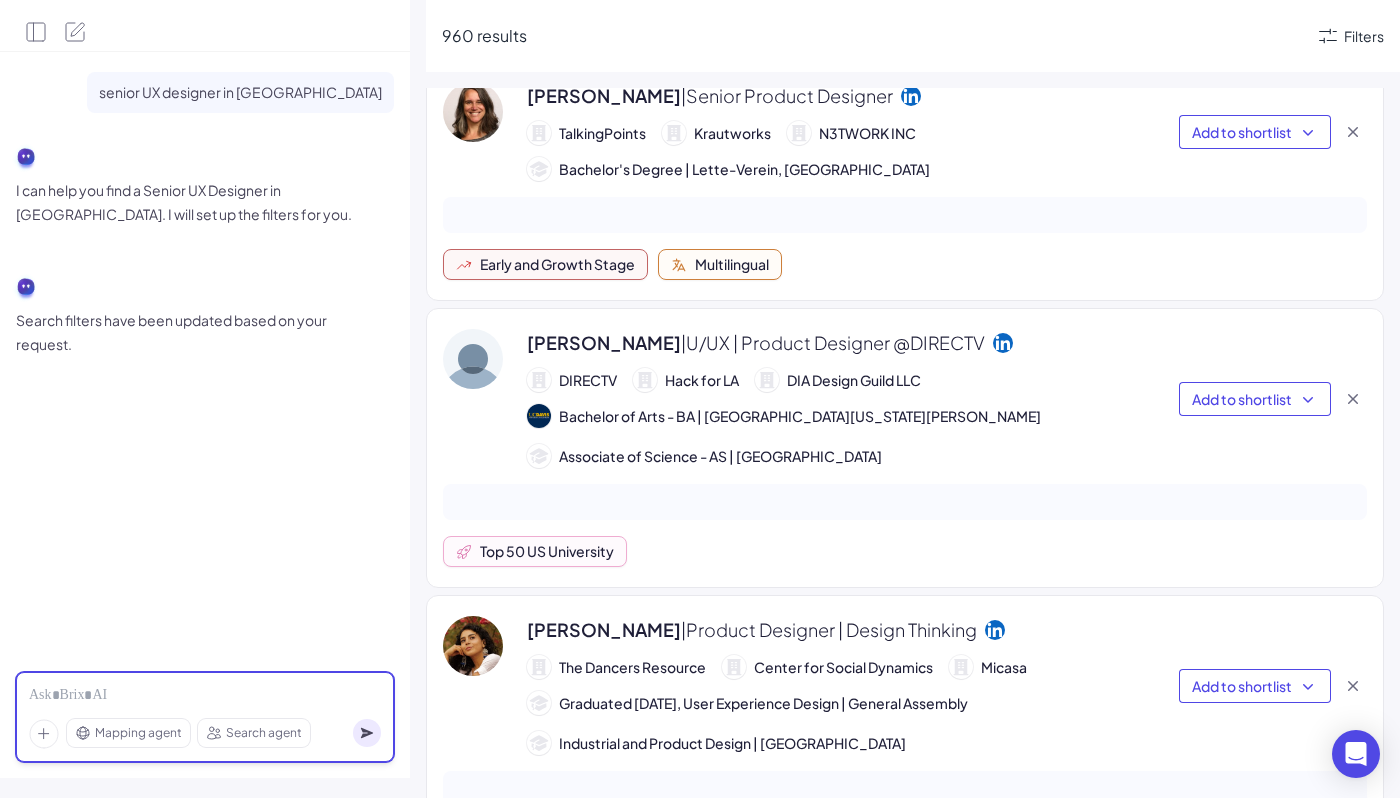 click at bounding box center (205, 696) 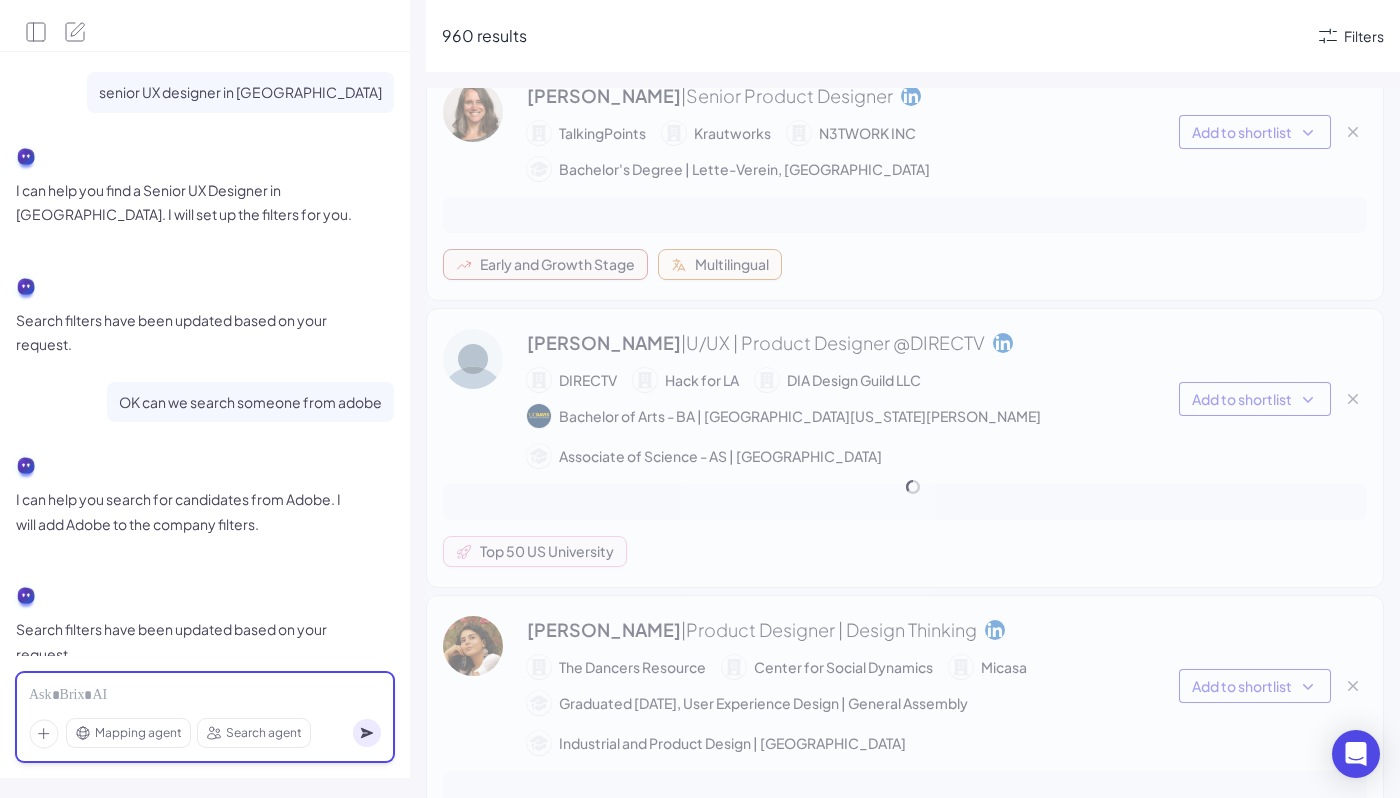 scroll, scrollTop: 46, scrollLeft: 0, axis: vertical 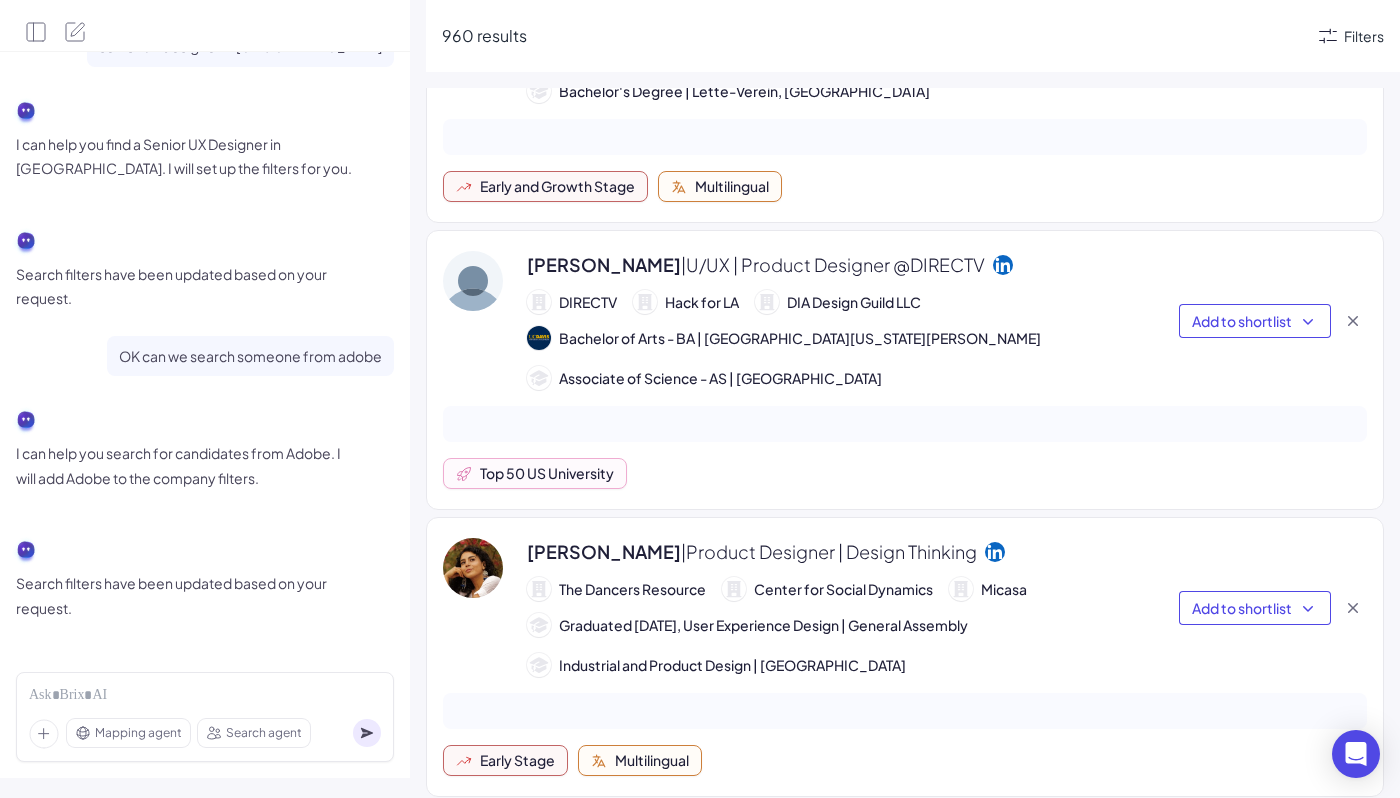 click 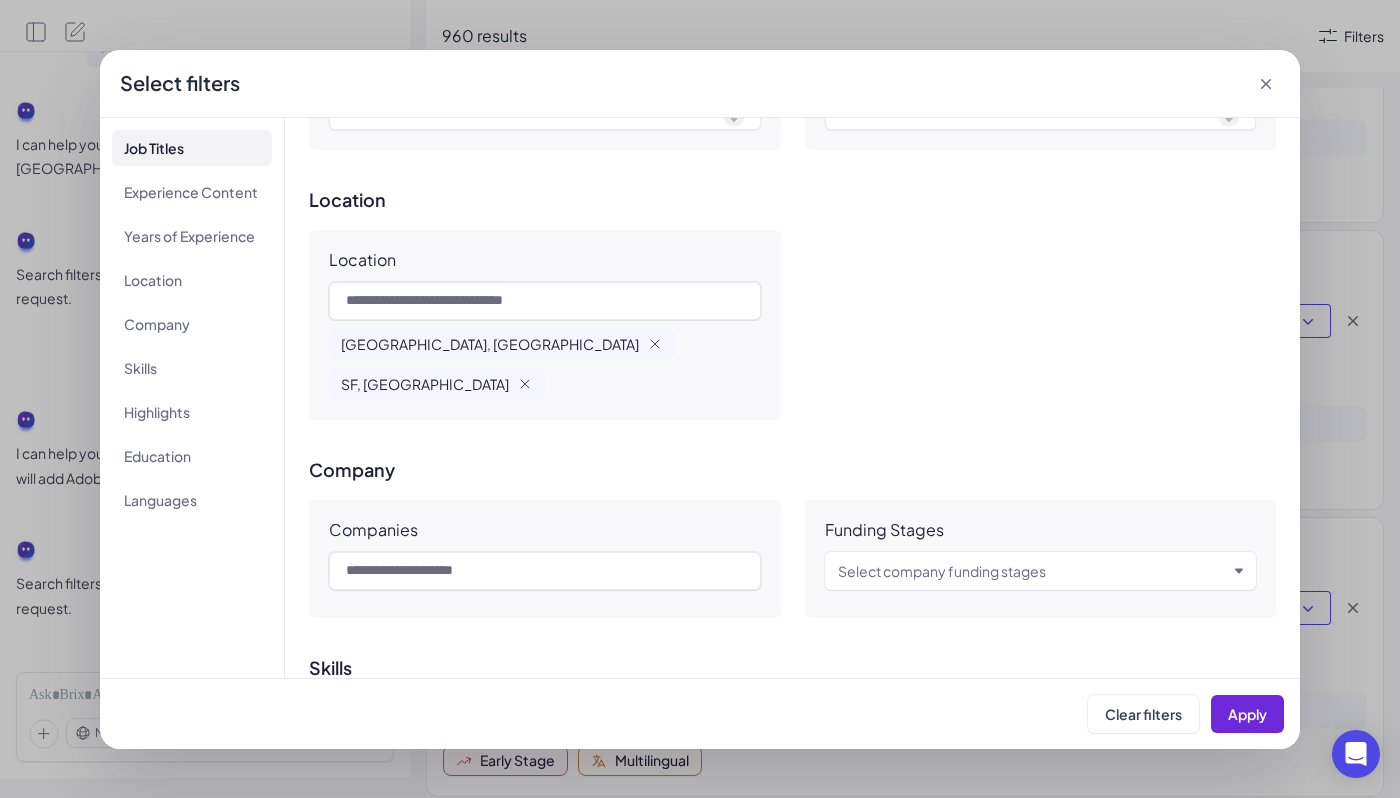scroll, scrollTop: 604, scrollLeft: 0, axis: vertical 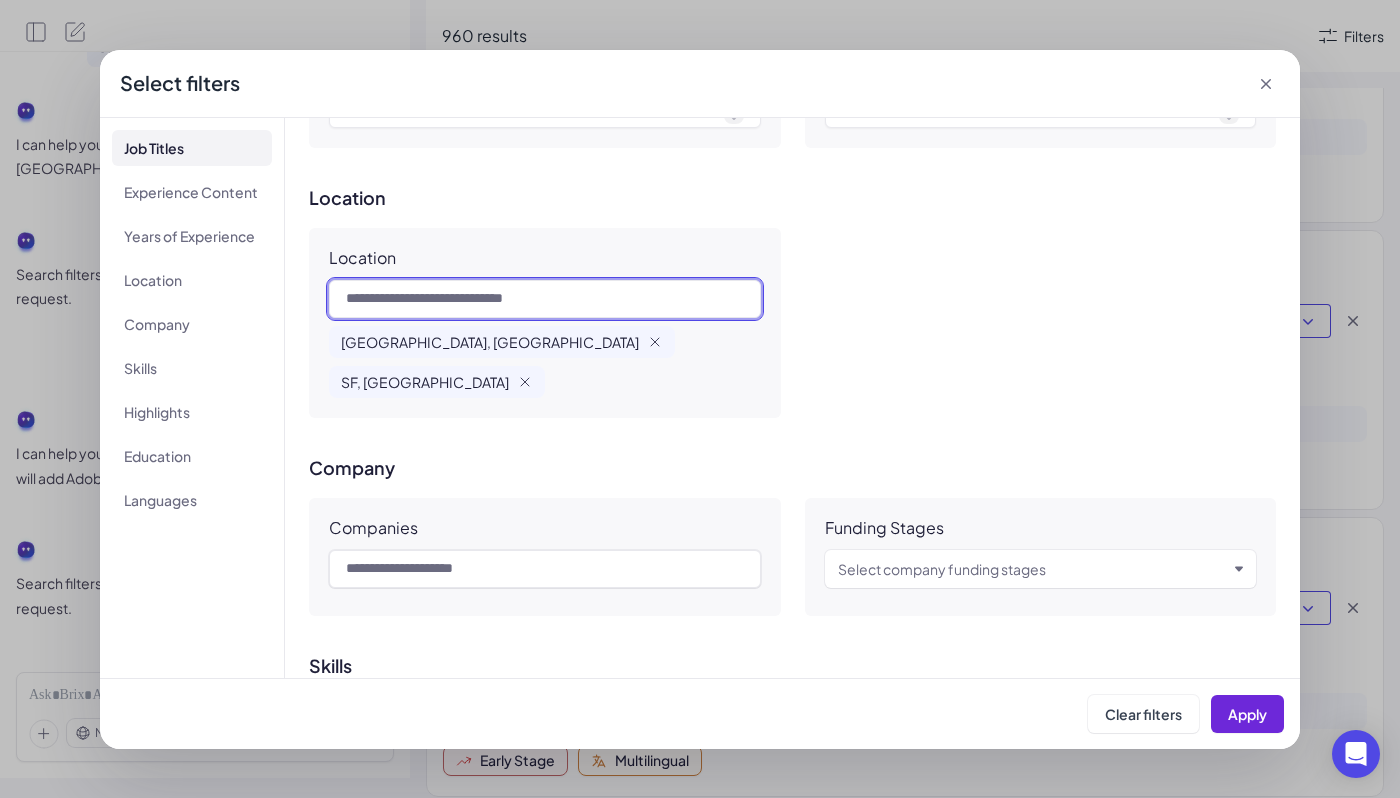 click at bounding box center [545, 299] 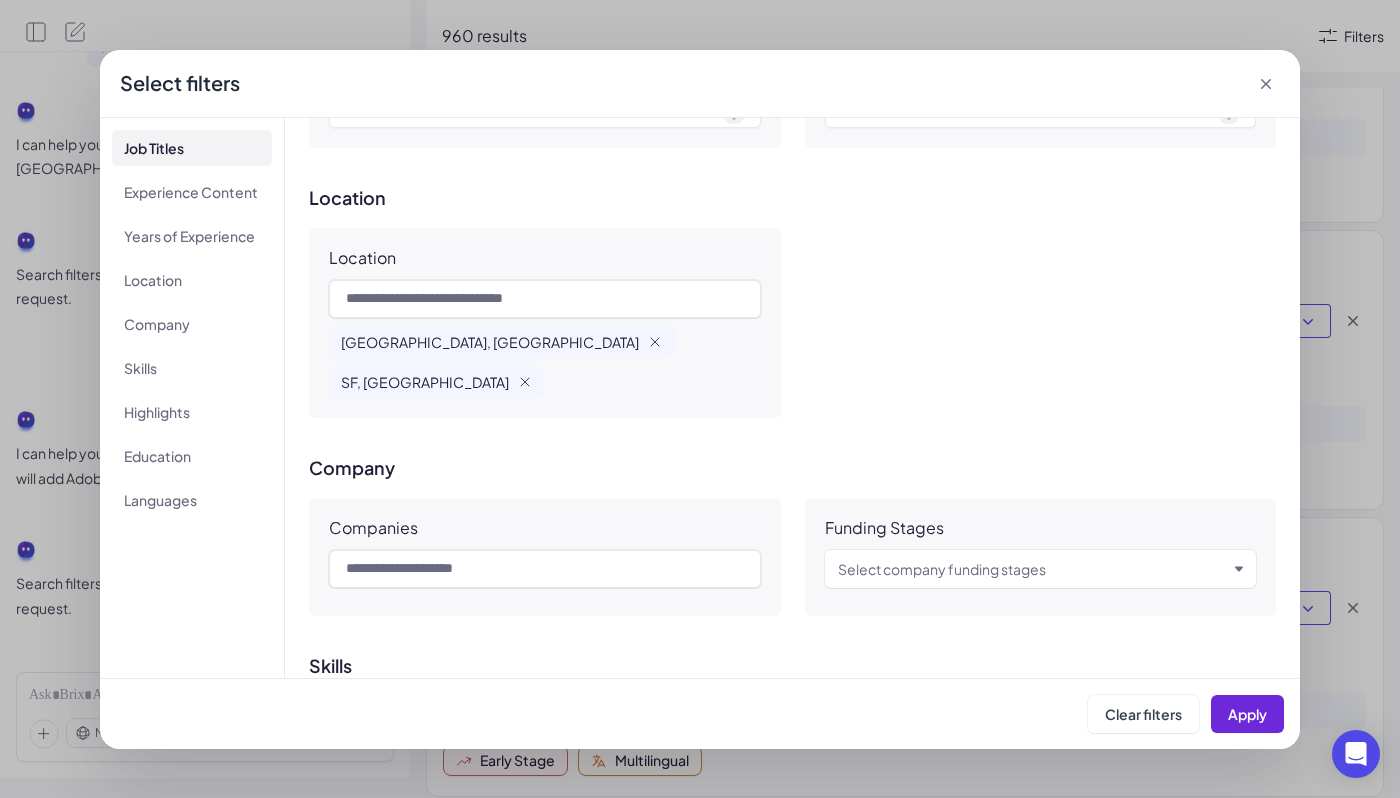click on "Job Titles Job Titles UX Designer User Experience Designer Product Designer Experience Level Senior Lead Principal Senior Lead Principal Experience Content Experience Content Years of Experience Minimum YOE Maximum YOE Location Location [GEOGRAPHIC_DATA], [GEOGRAPHIC_DATA] [GEOGRAPHIC_DATA], [GEOGRAPHIC_DATA] Company Companies Funding Stages Select company funding stages Skills Figma, [GEOGRAPHIC_DATA], visual design Highlights Include Any of these requirement Start-up experience Big tech experience Growth stage Early stage High average tenure Promoted fast Multilingual International Education Field of Study Schools Degree Requirements Bachelors, Masters, PhD Language Include Any of these requirement Select language Select language" at bounding box center (792, 398) 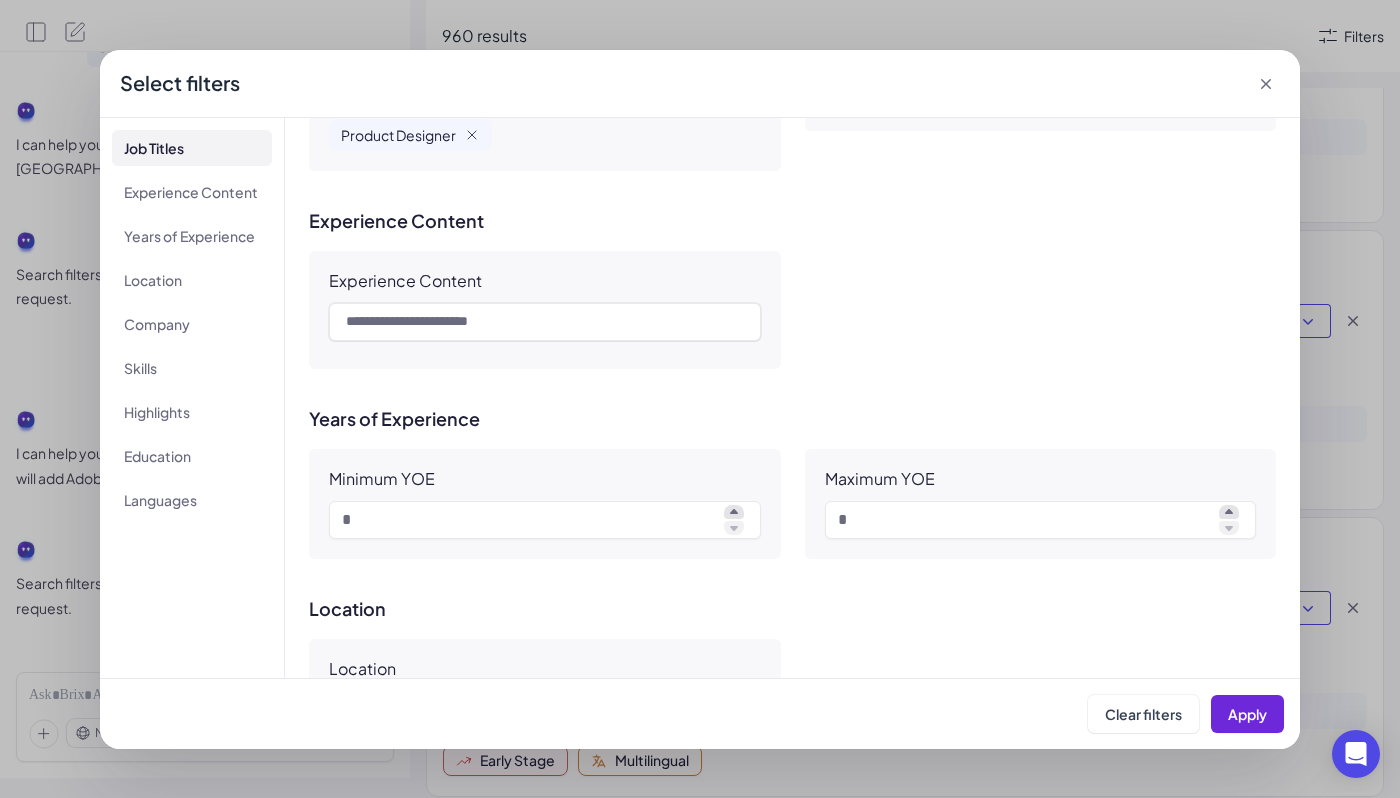 scroll, scrollTop: 0, scrollLeft: 0, axis: both 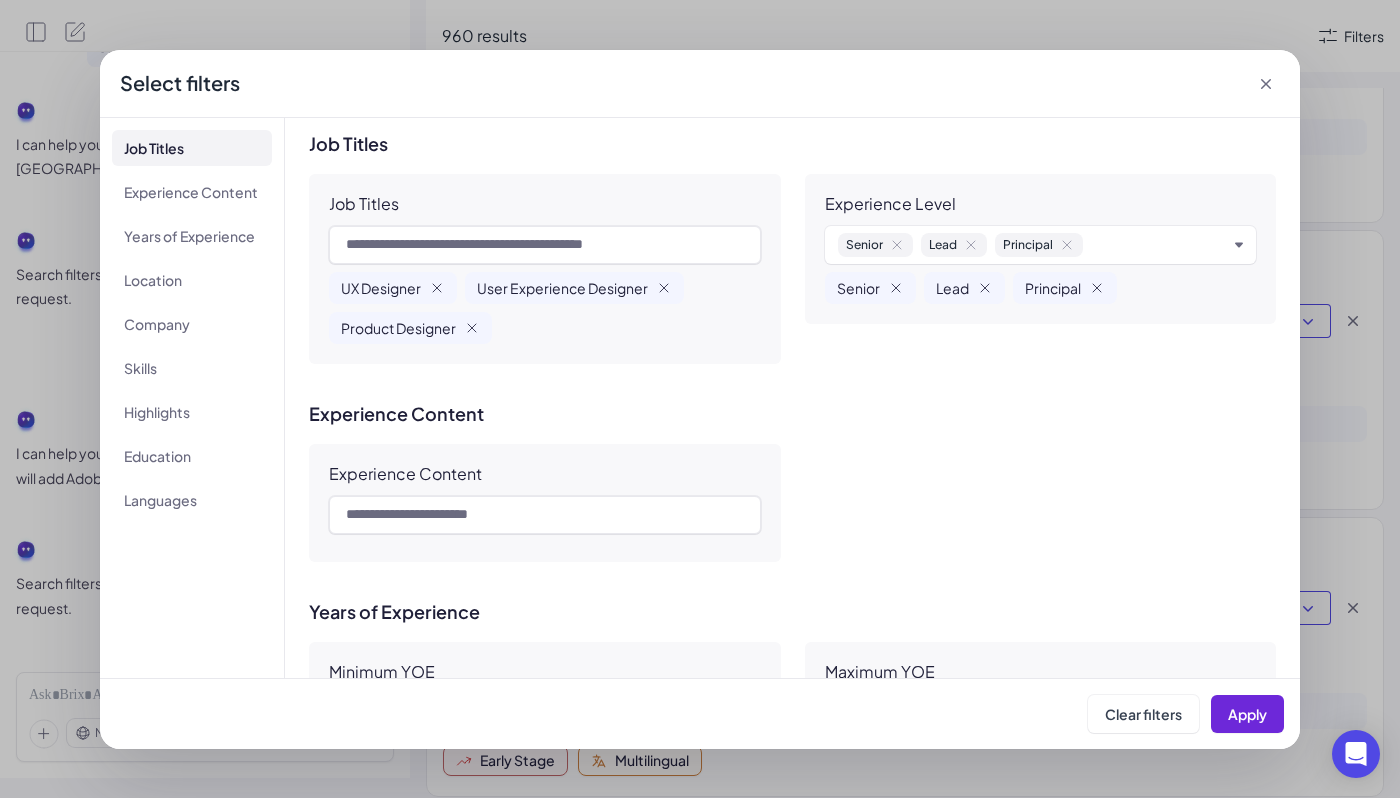 click 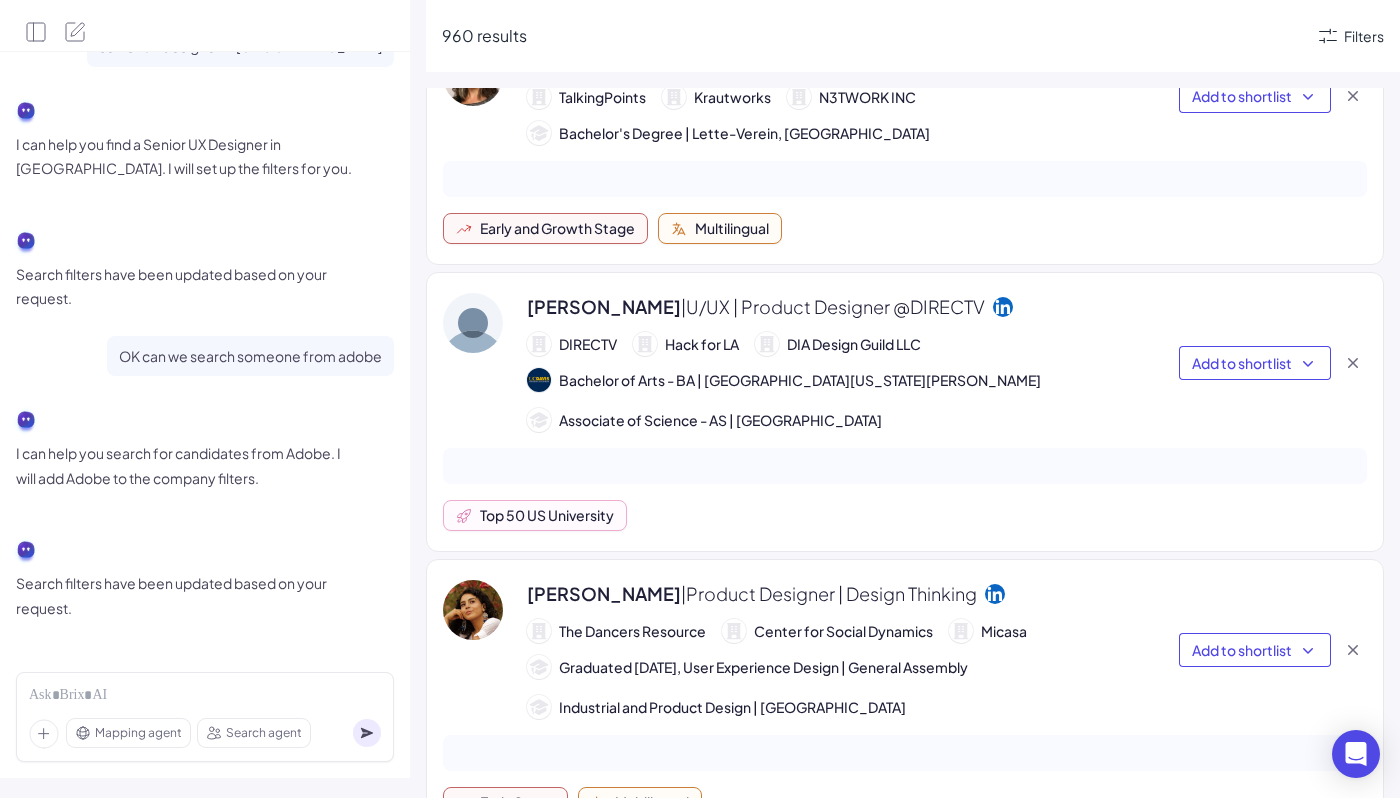 scroll, scrollTop: 0, scrollLeft: 0, axis: both 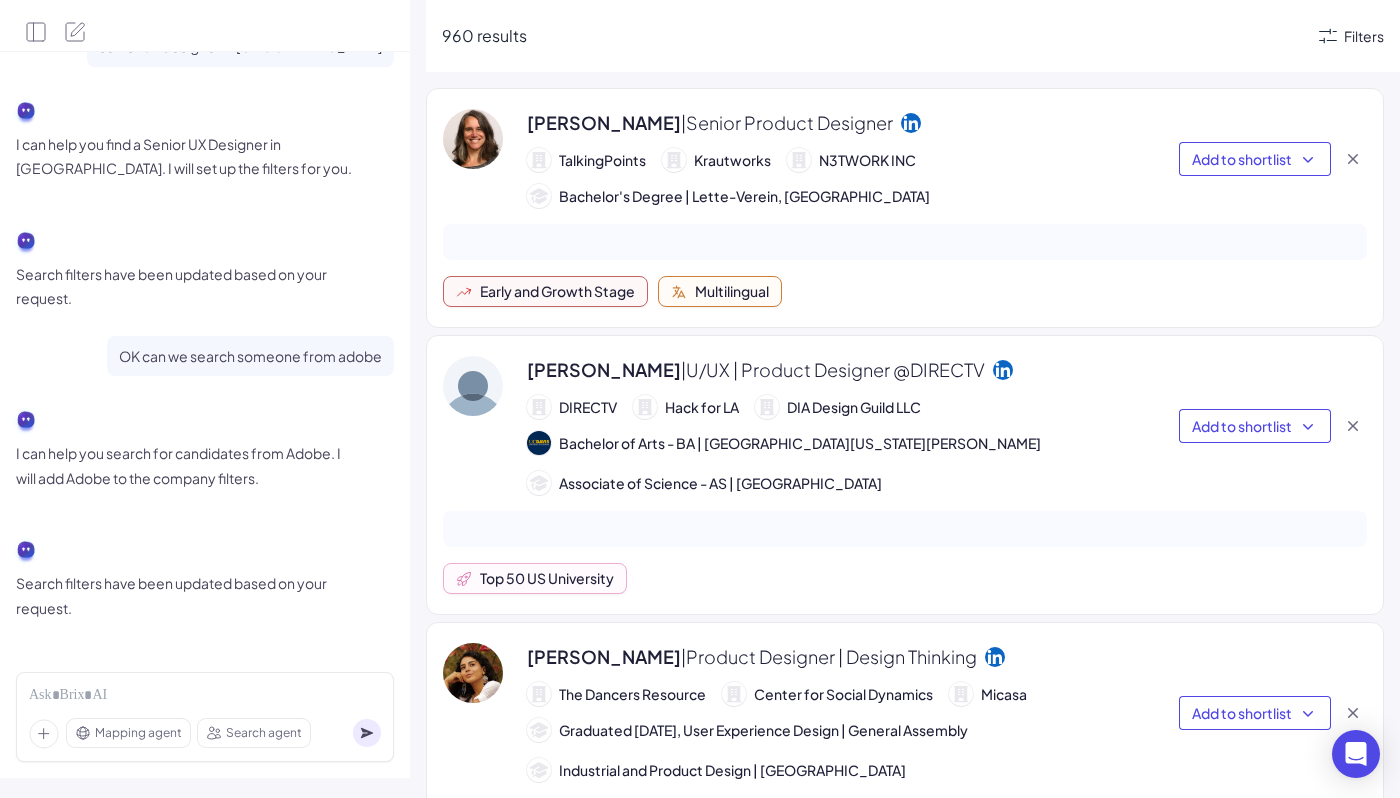 click on "Filters" at bounding box center [1364, 36] 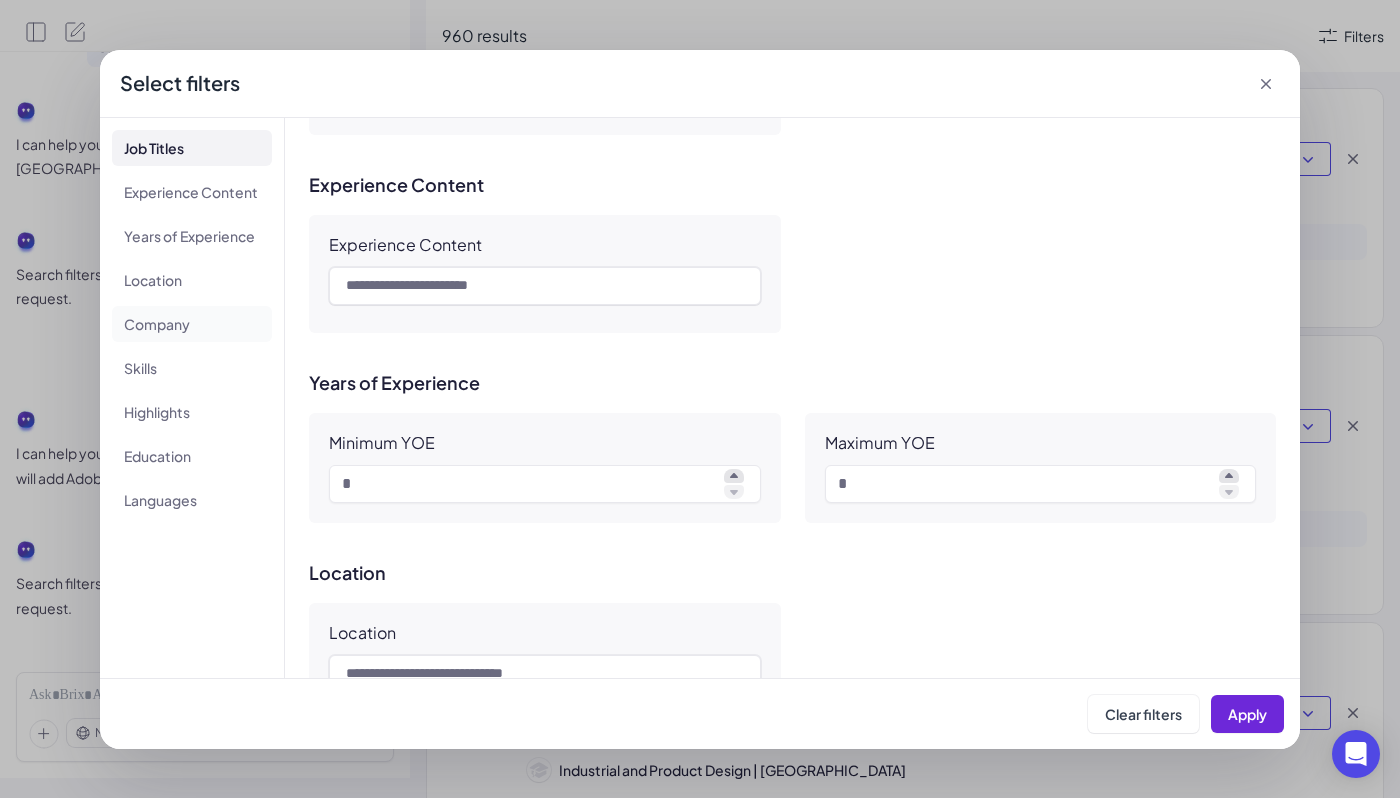 click on "Company" at bounding box center [192, 324] 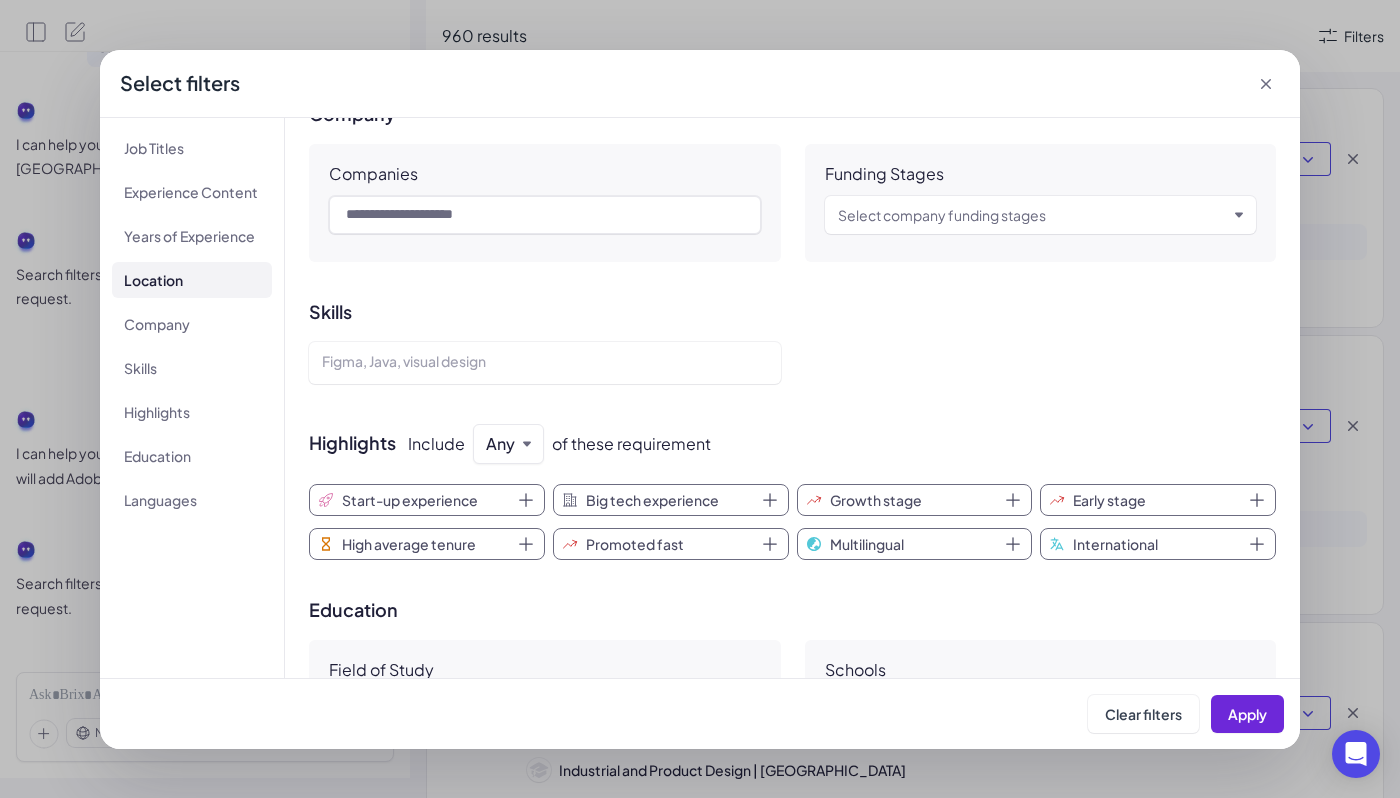 scroll, scrollTop: 948, scrollLeft: 0, axis: vertical 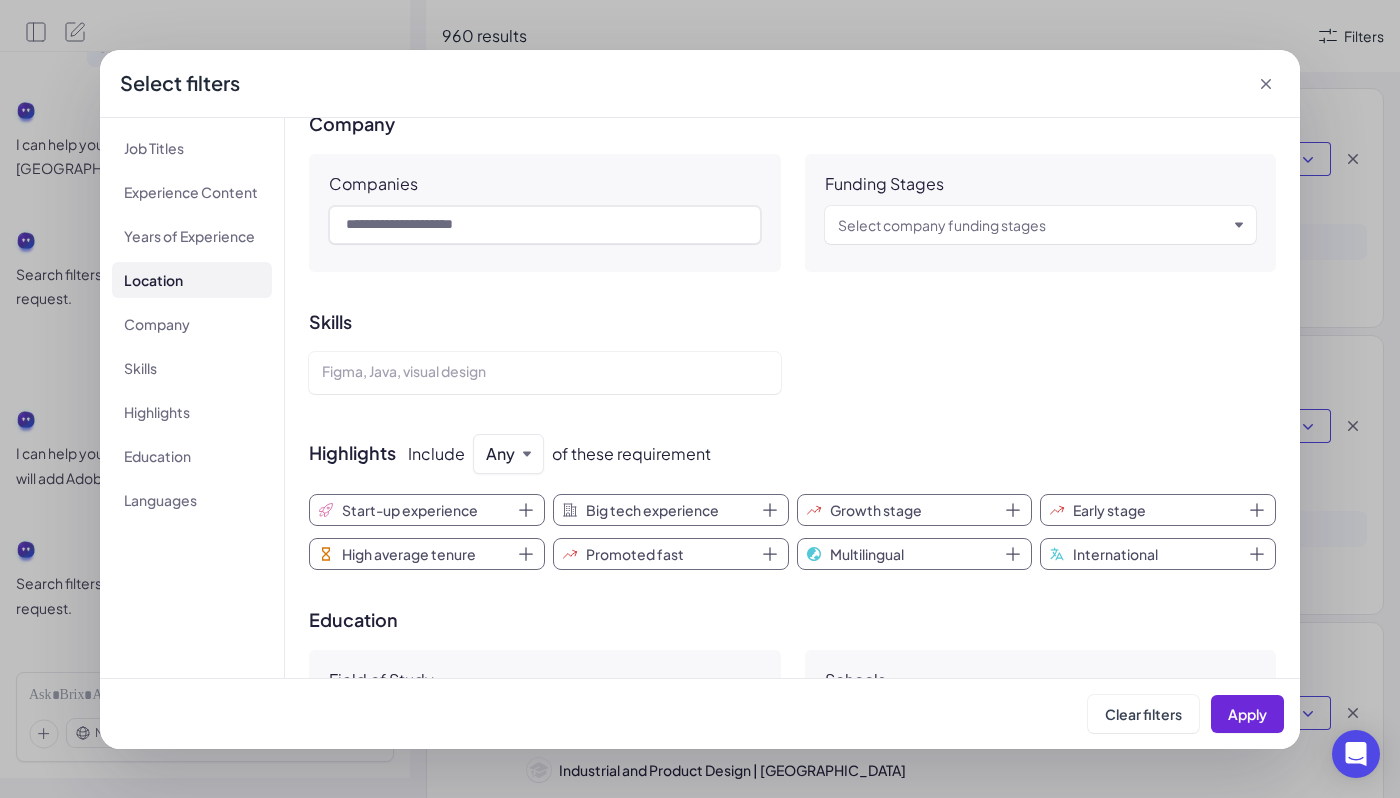 click 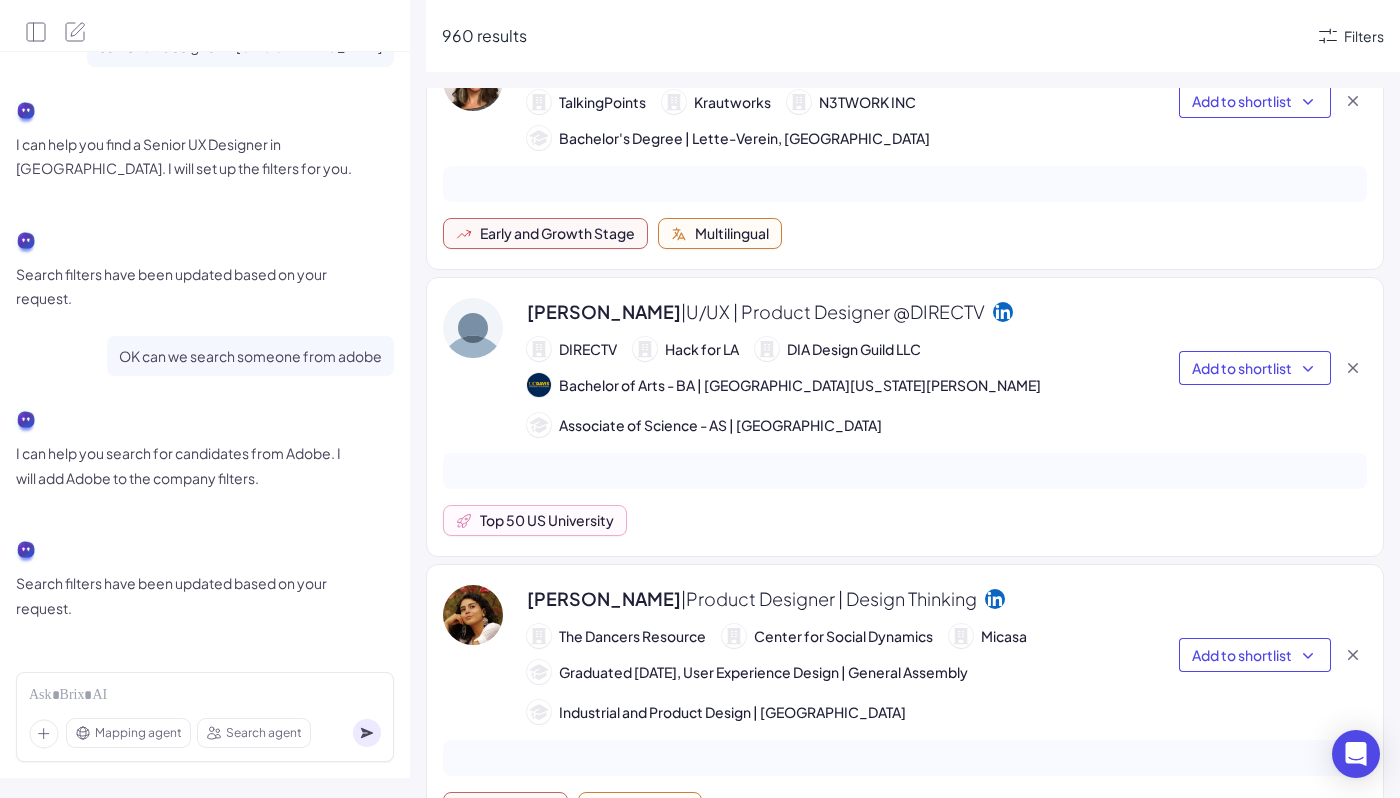 scroll, scrollTop: 94, scrollLeft: 0, axis: vertical 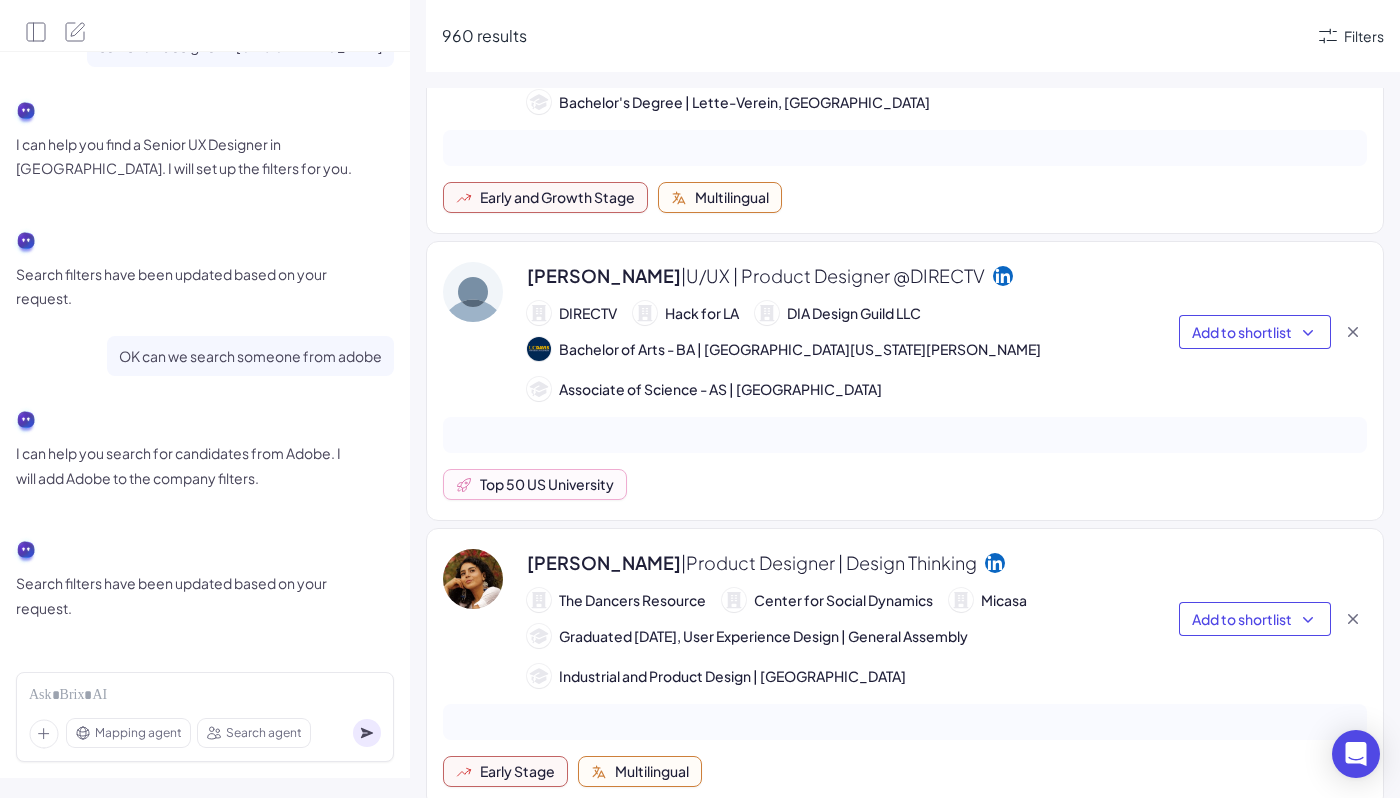 click on "Mapping agent Search agent" at bounding box center (205, 717) 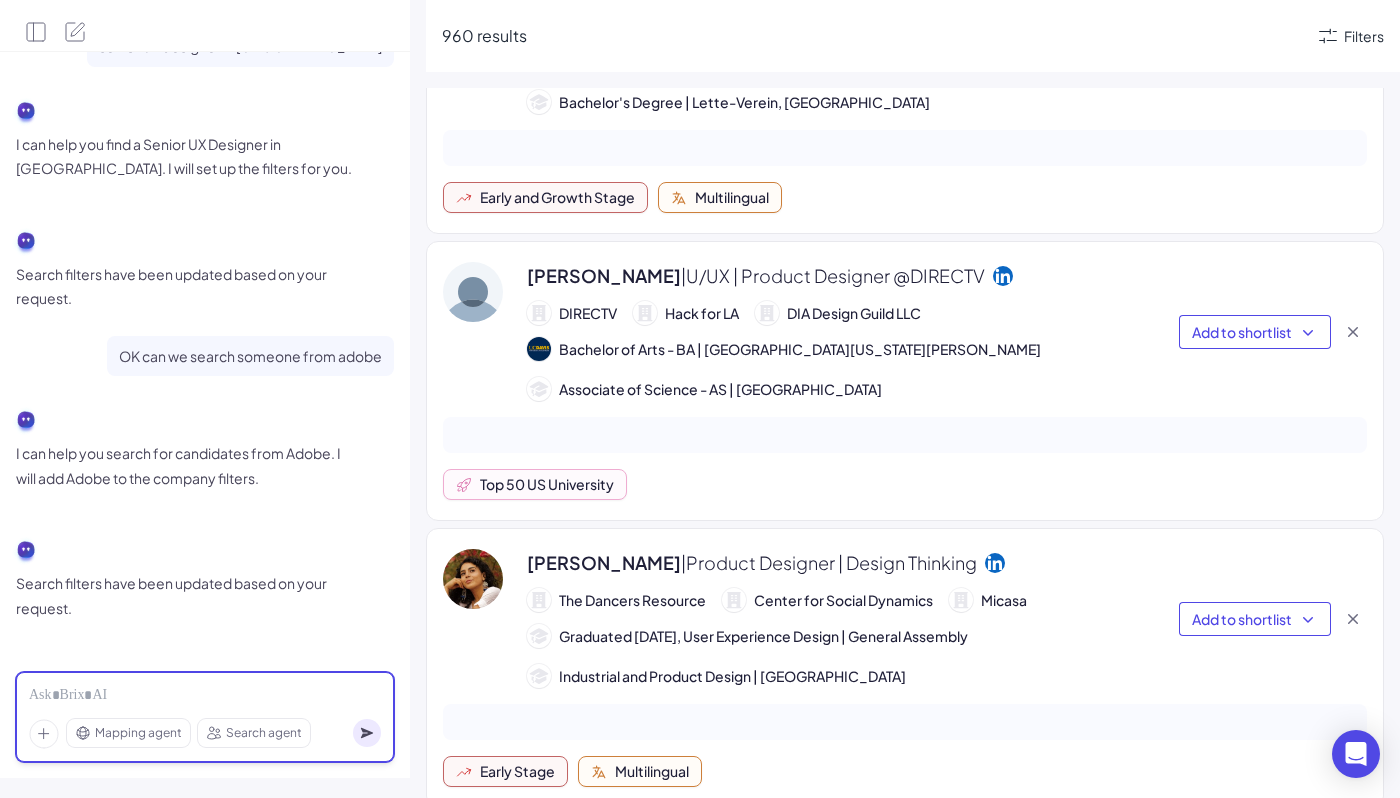 click at bounding box center (205, 696) 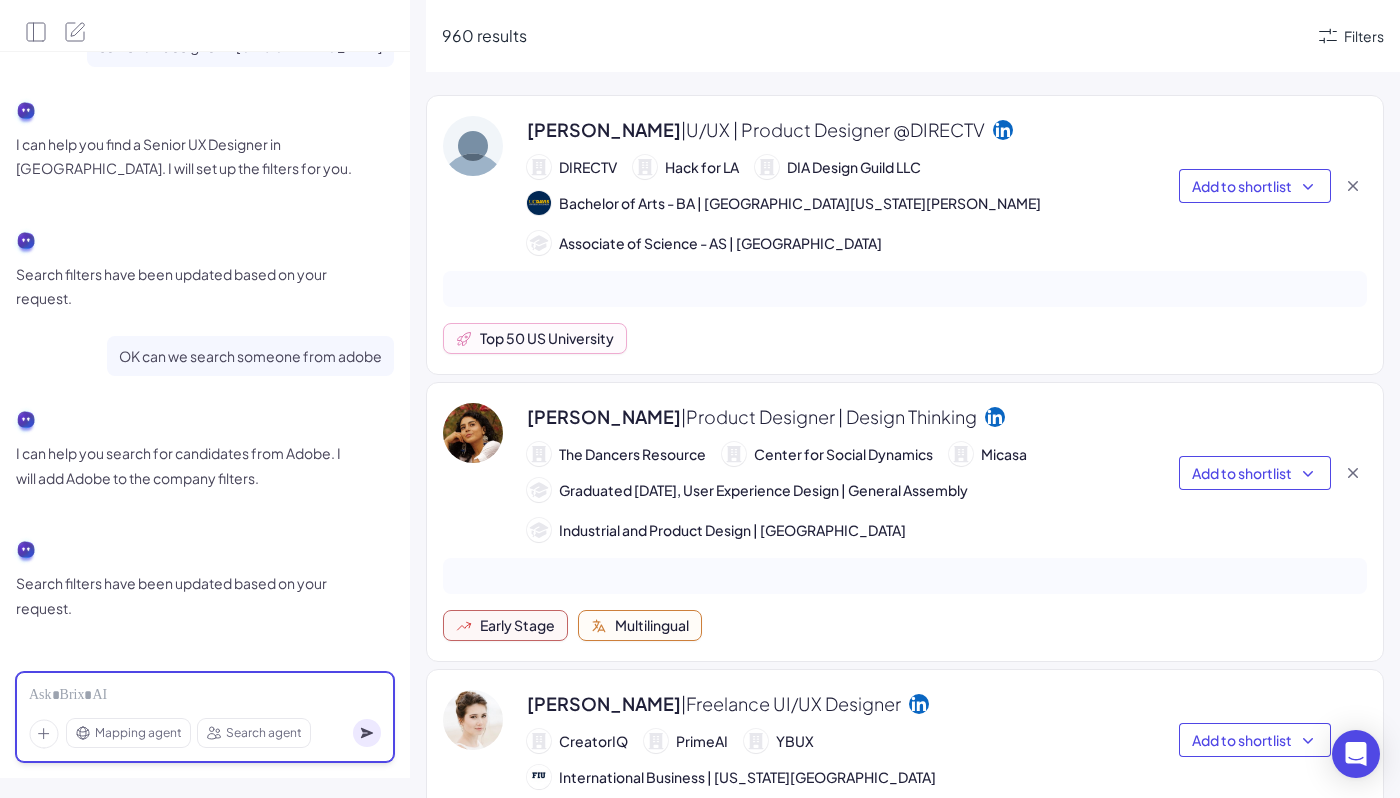 scroll, scrollTop: 251, scrollLeft: 0, axis: vertical 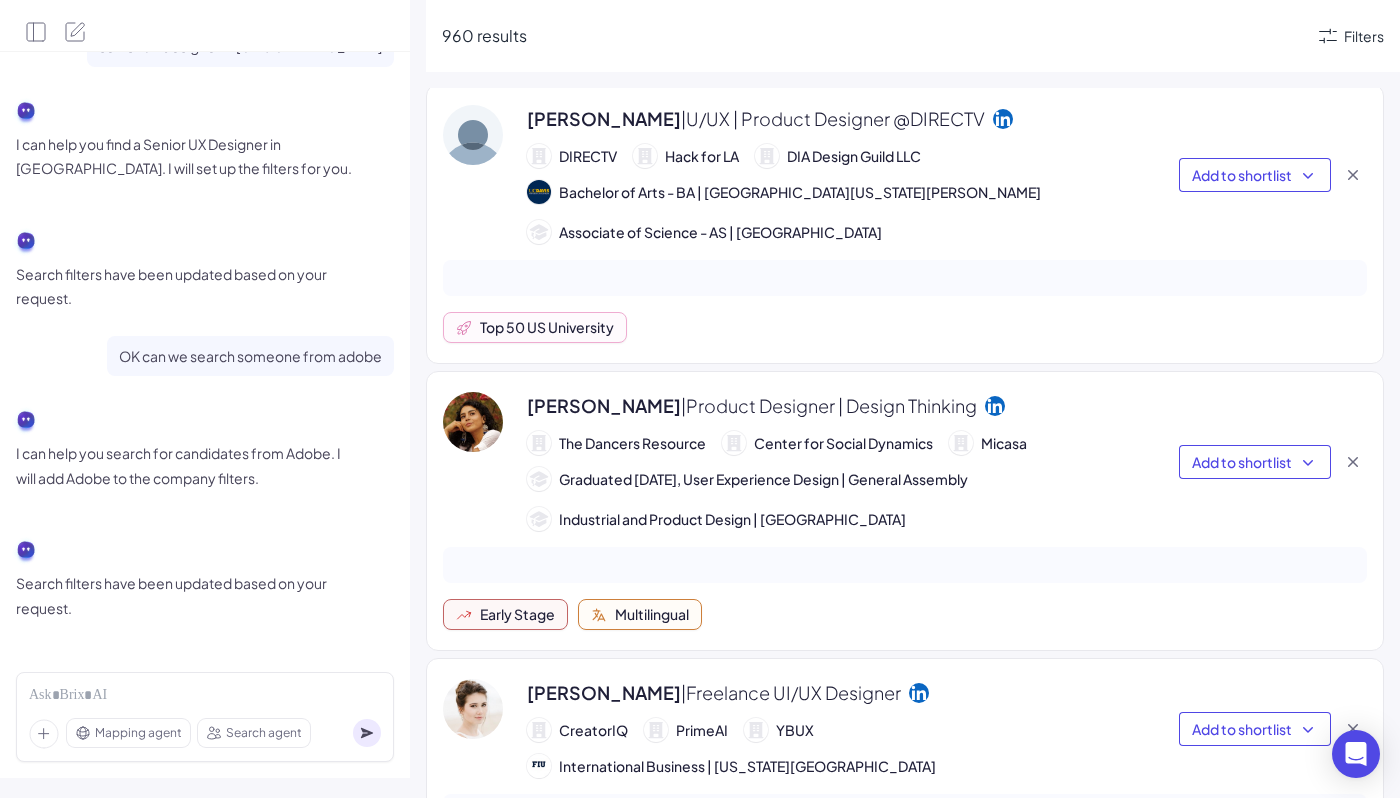 click on "|  Product Designer | Design Thinking" at bounding box center [829, 405] 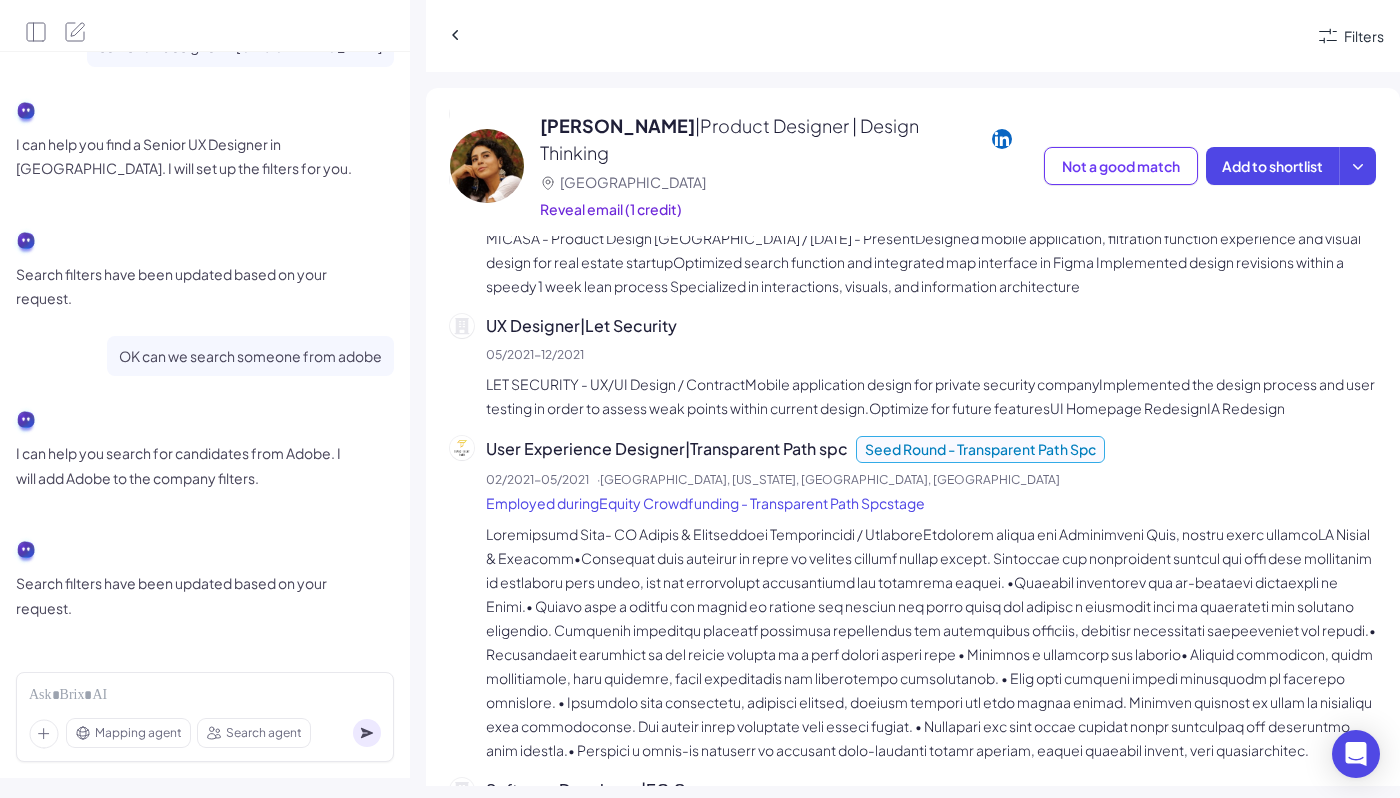scroll, scrollTop: 0, scrollLeft: 0, axis: both 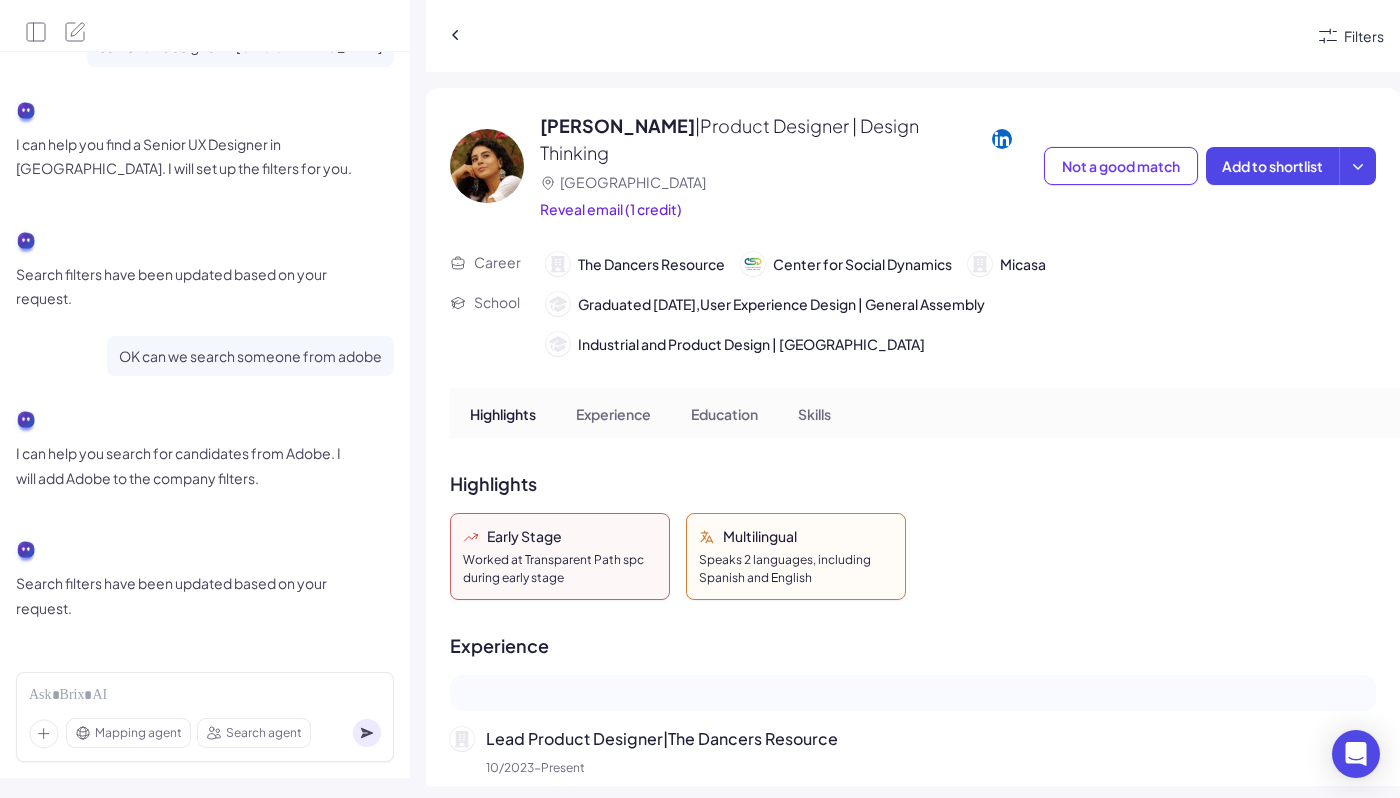 click on "Mapping agent Search agent" at bounding box center (205, 717) 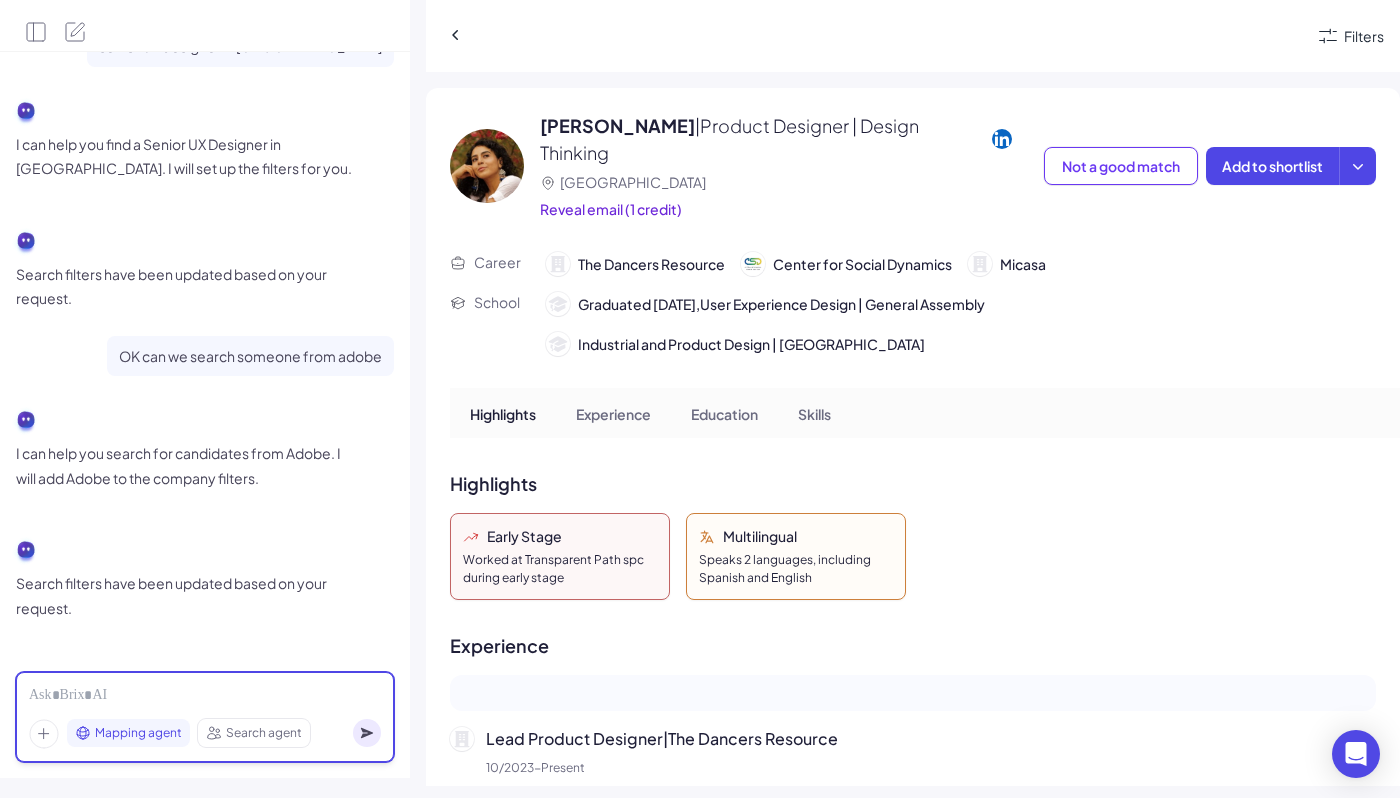 click at bounding box center [205, 696] 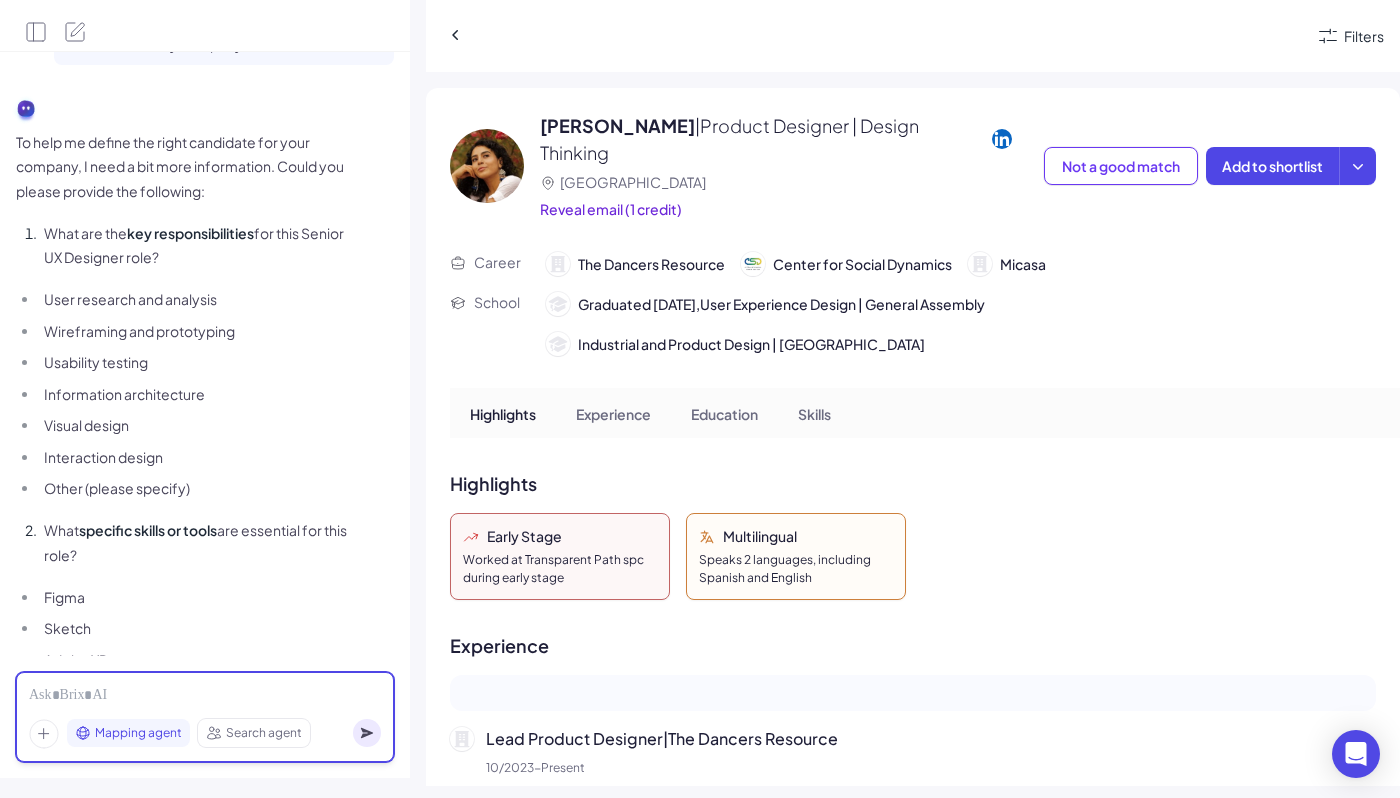 scroll, scrollTop: 713, scrollLeft: 0, axis: vertical 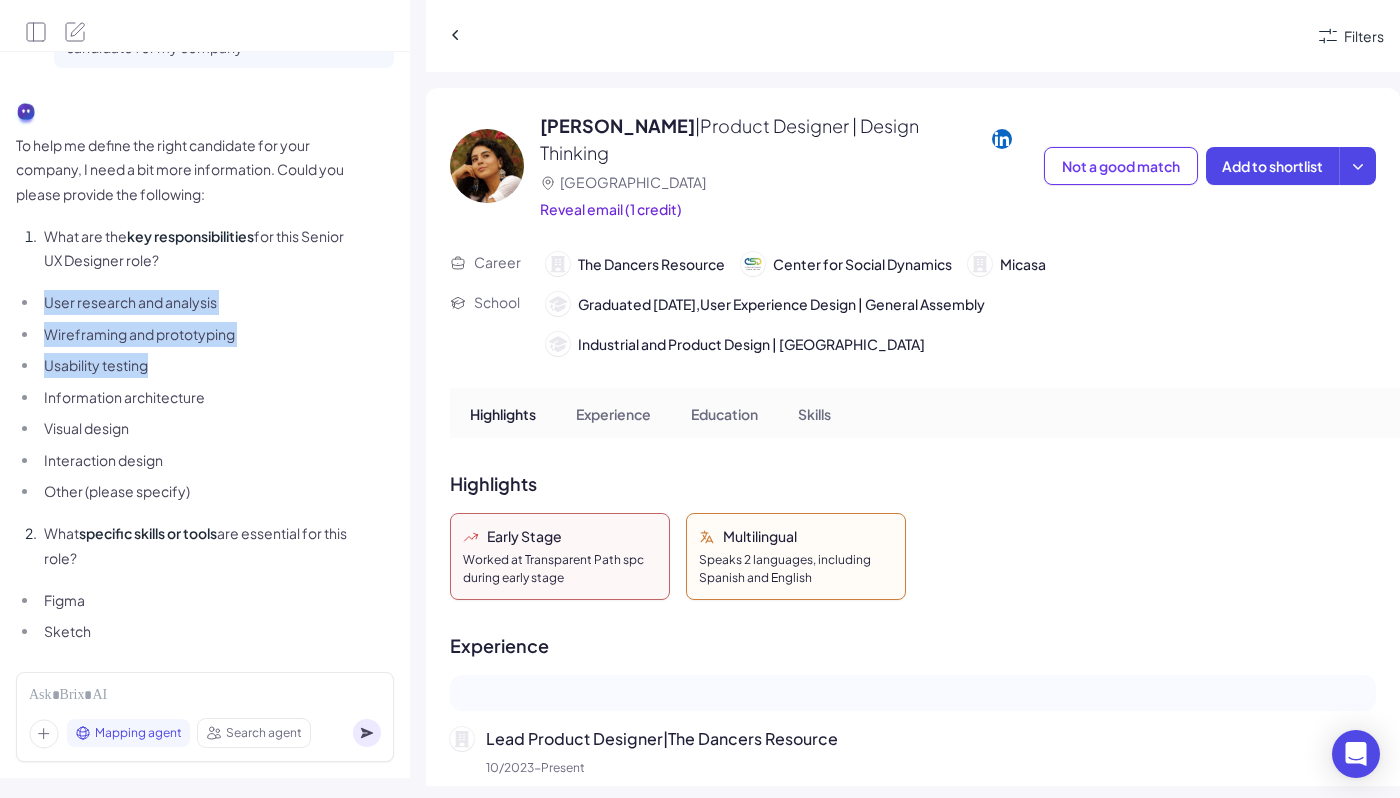 drag, startPoint x: 46, startPoint y: 302, endPoint x: 194, endPoint y: 362, distance: 159.69972 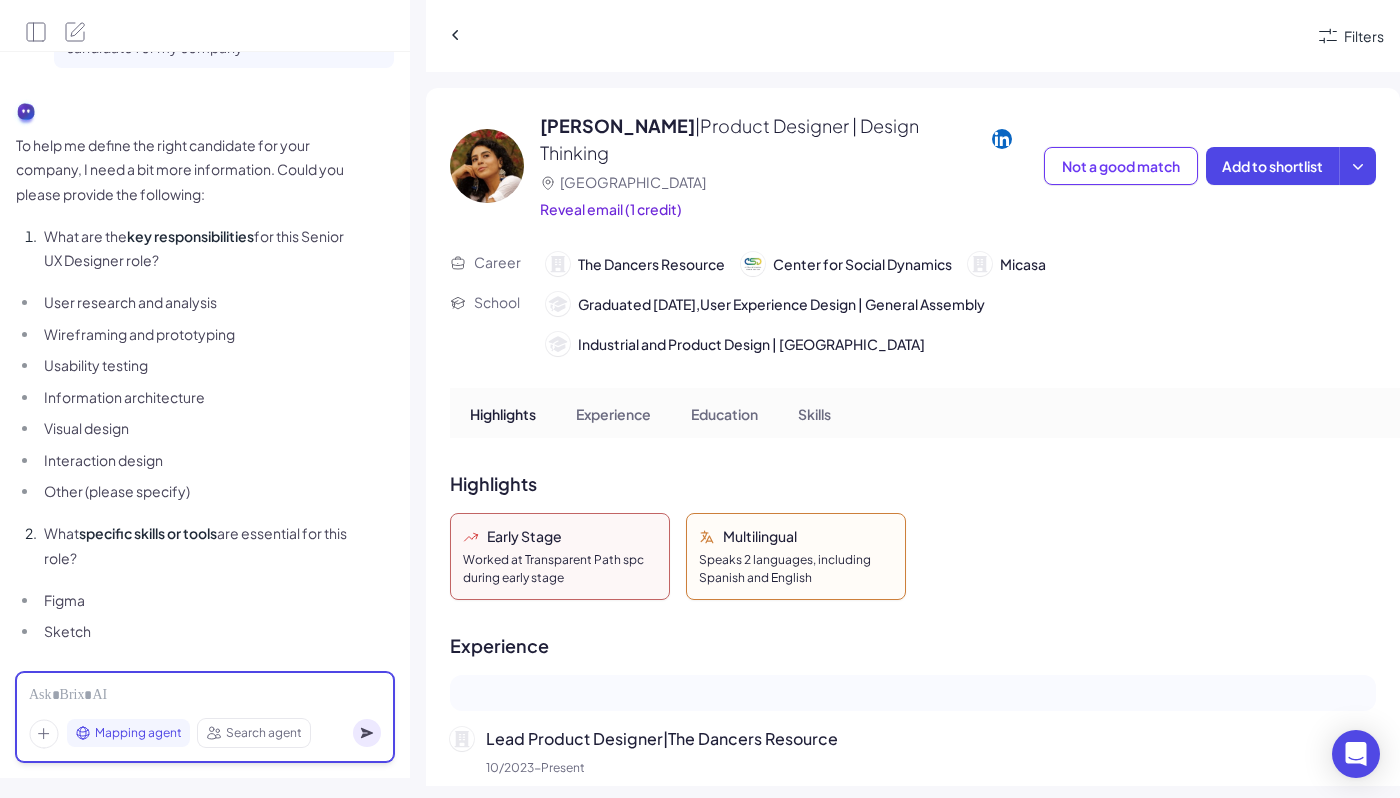 click at bounding box center (205, 696) 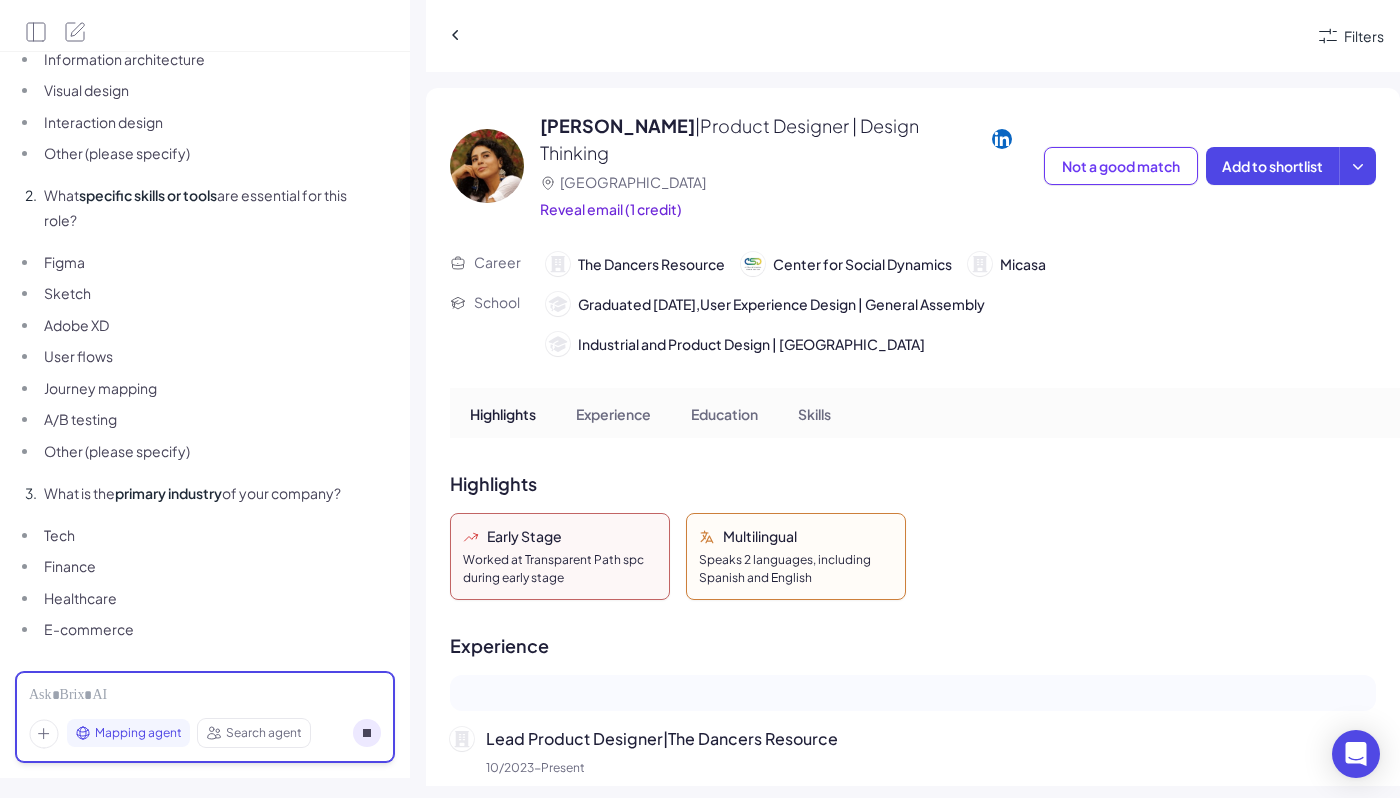 scroll, scrollTop: 1050, scrollLeft: 0, axis: vertical 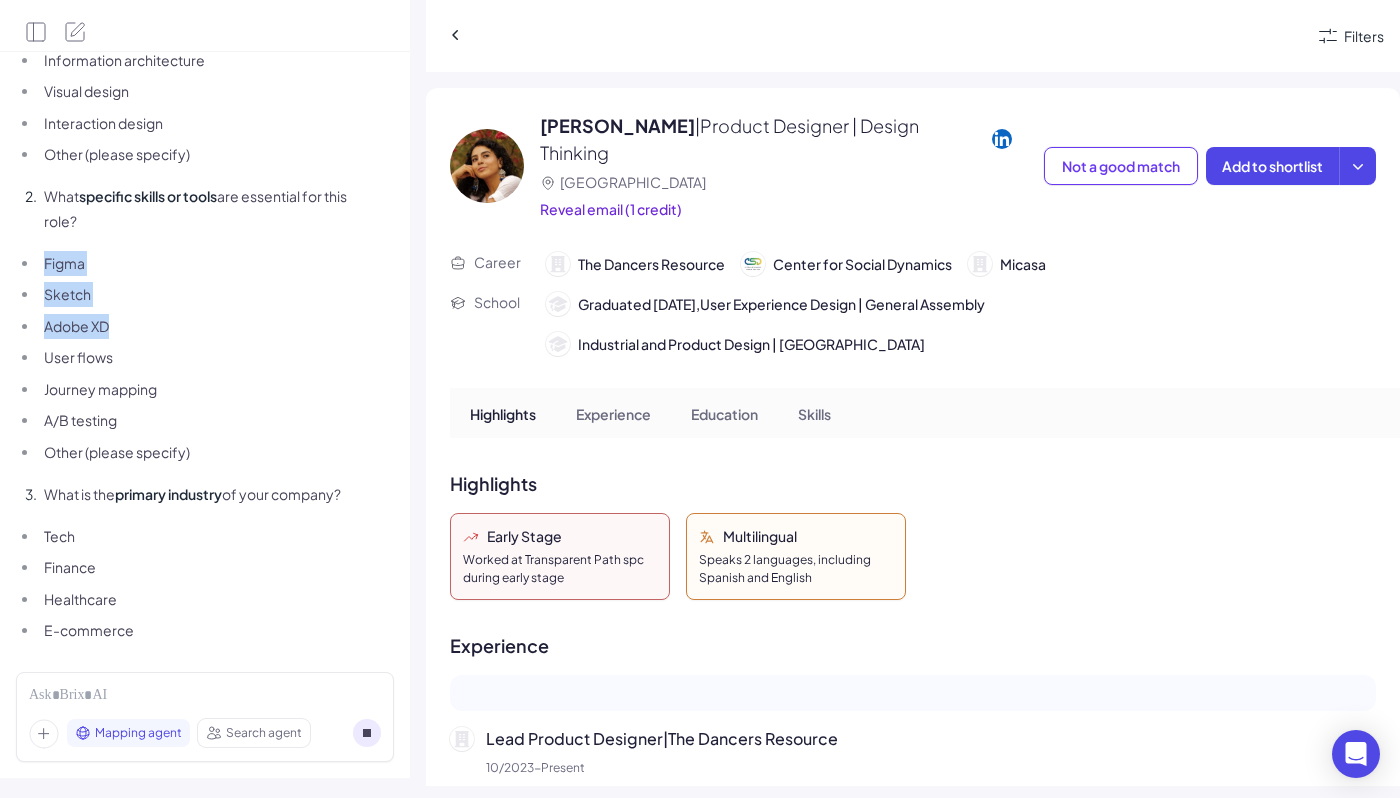 drag, startPoint x: 46, startPoint y: 259, endPoint x: 126, endPoint y: 324, distance: 103.077644 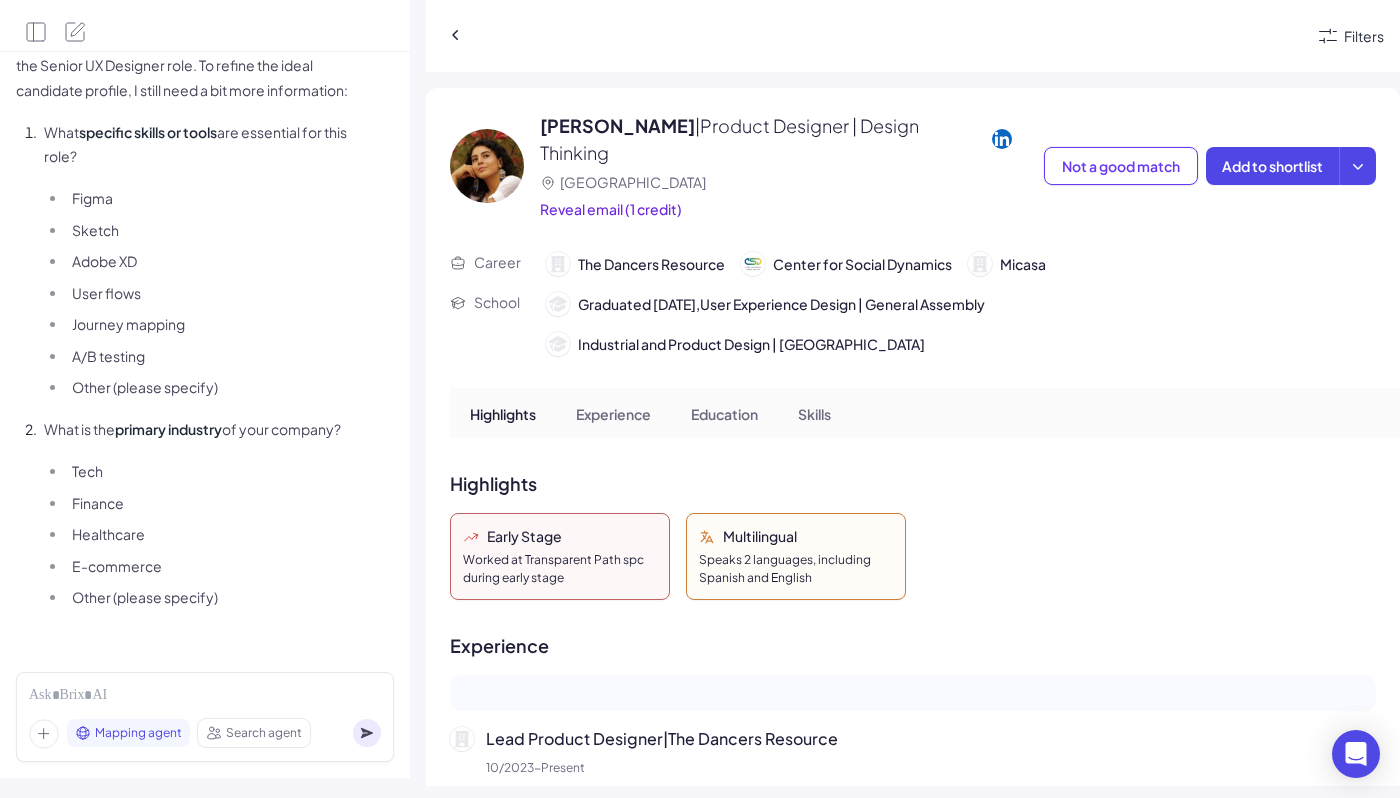 scroll, scrollTop: 1883, scrollLeft: 0, axis: vertical 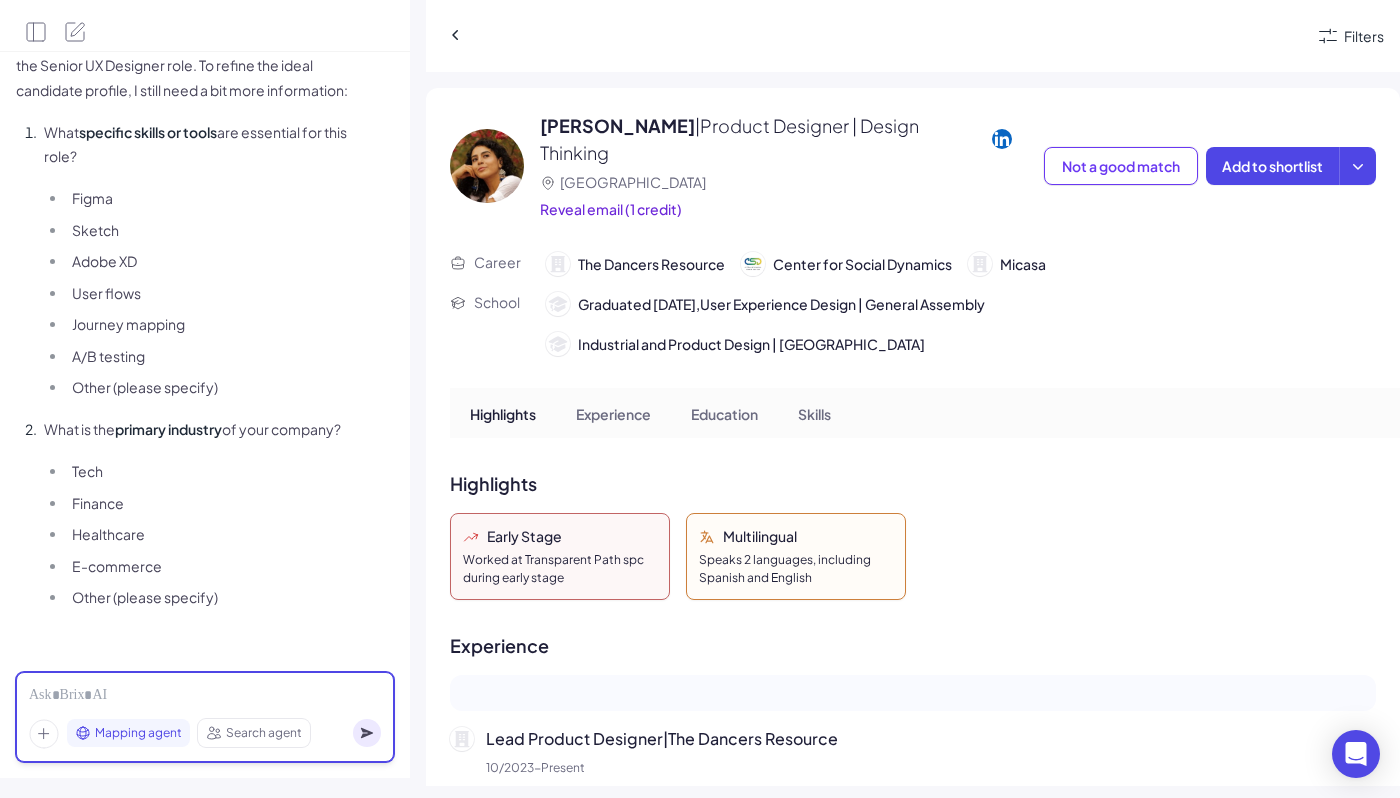 click at bounding box center [205, 696] 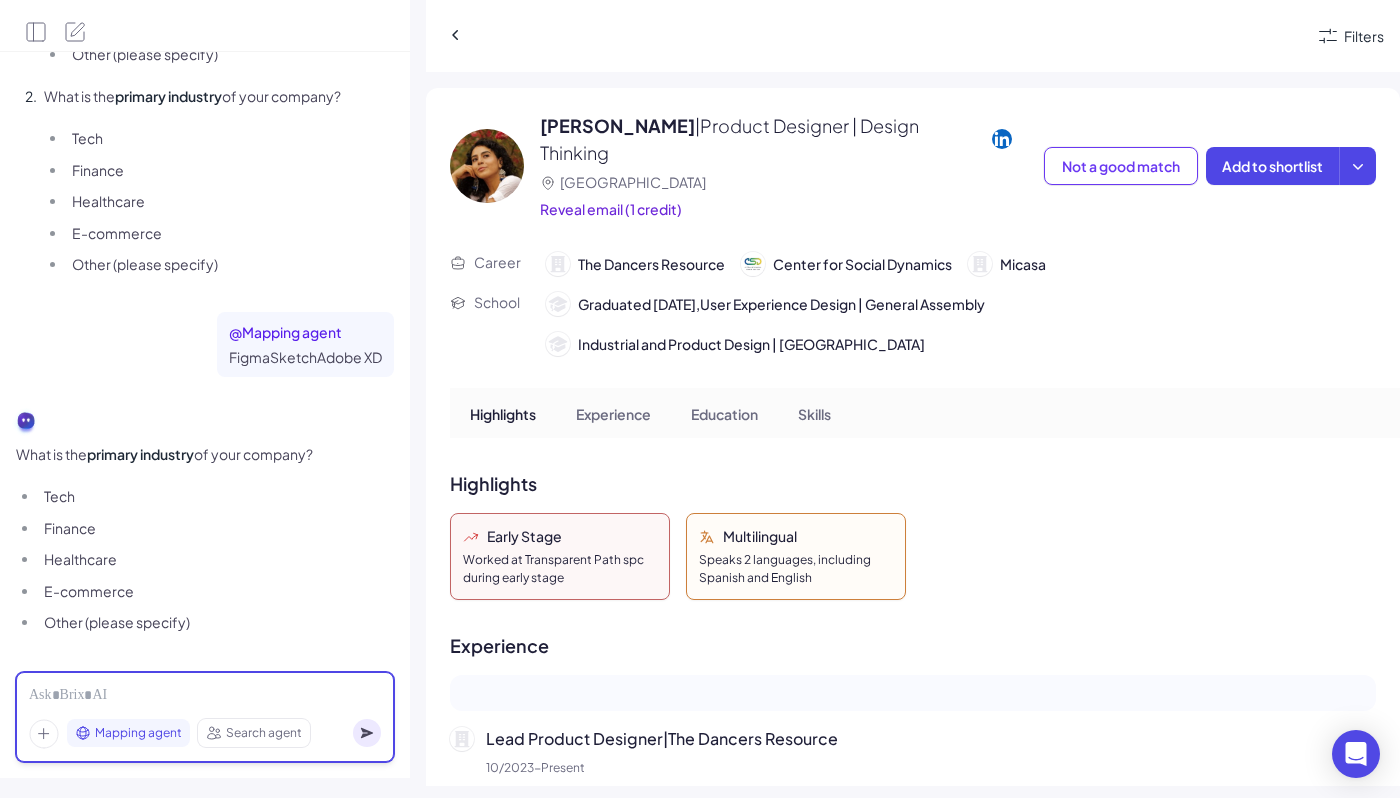 scroll, scrollTop: 2238, scrollLeft: 0, axis: vertical 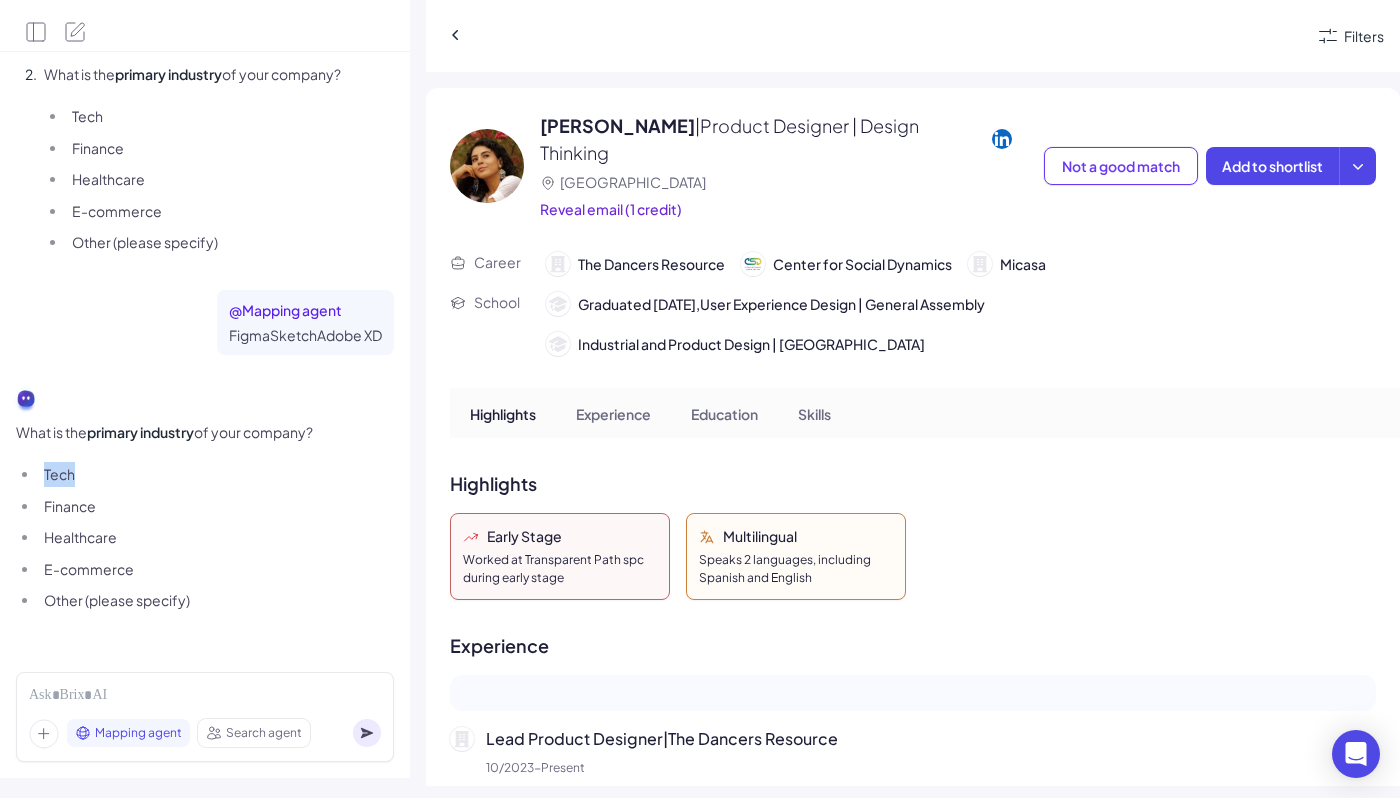 drag, startPoint x: 44, startPoint y: 468, endPoint x: 112, endPoint y: 475, distance: 68.359344 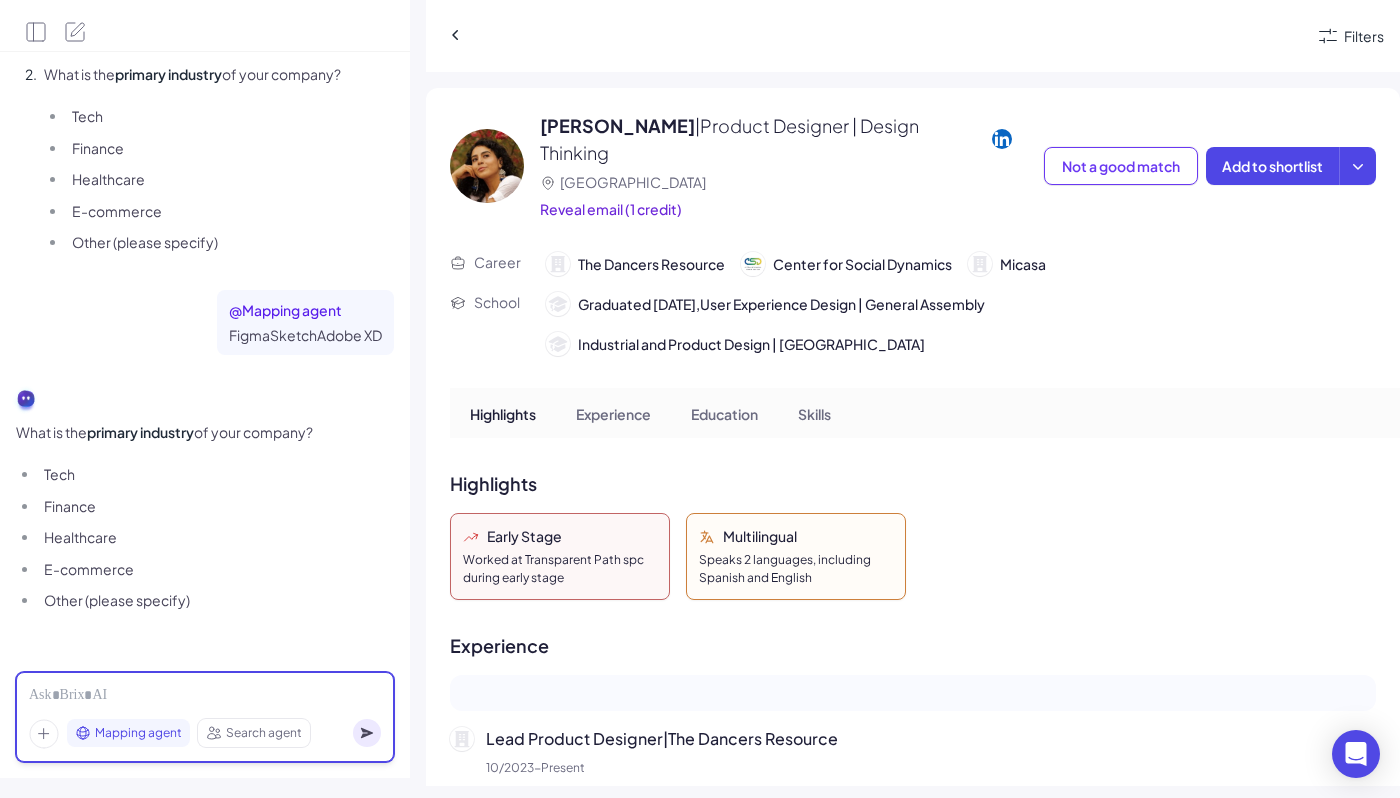 click at bounding box center (205, 696) 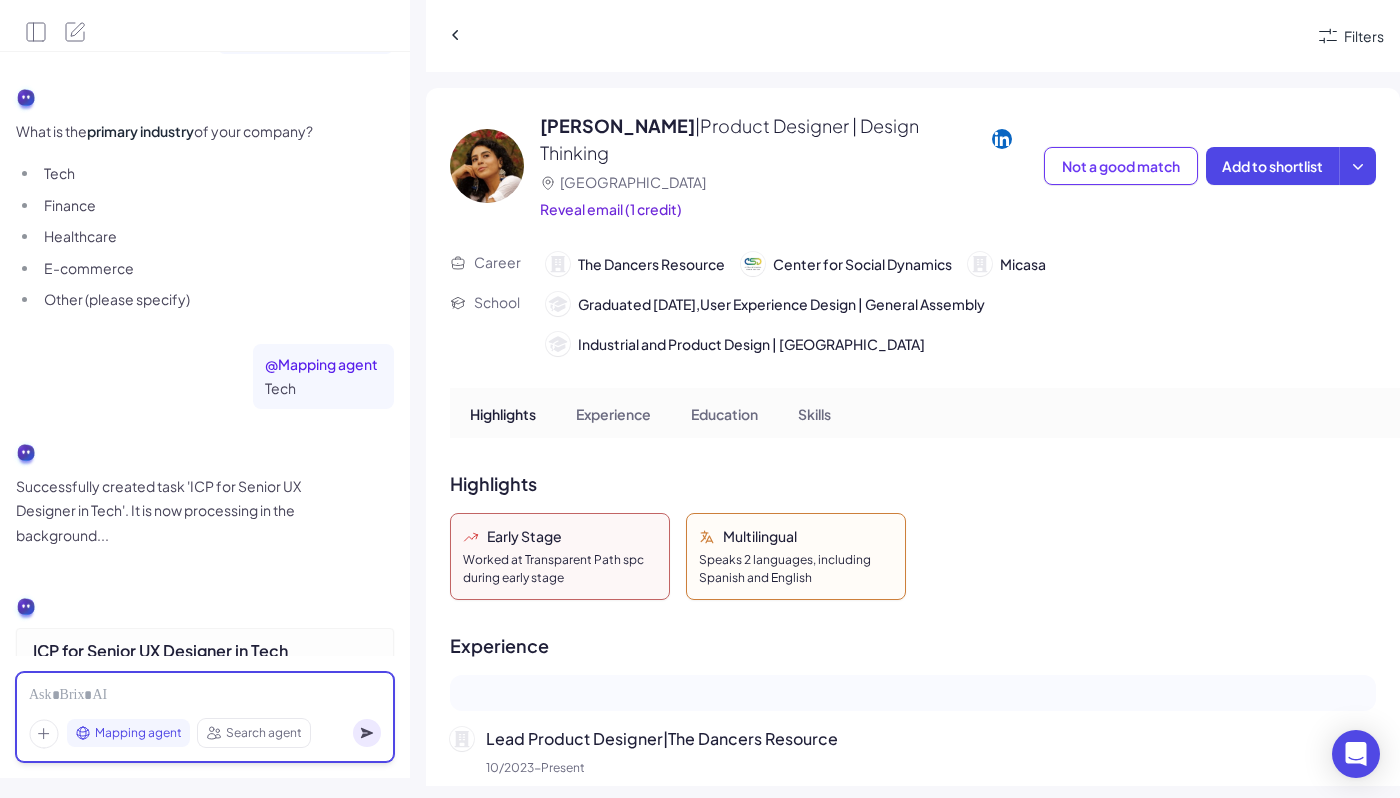 scroll, scrollTop: 2657, scrollLeft: 0, axis: vertical 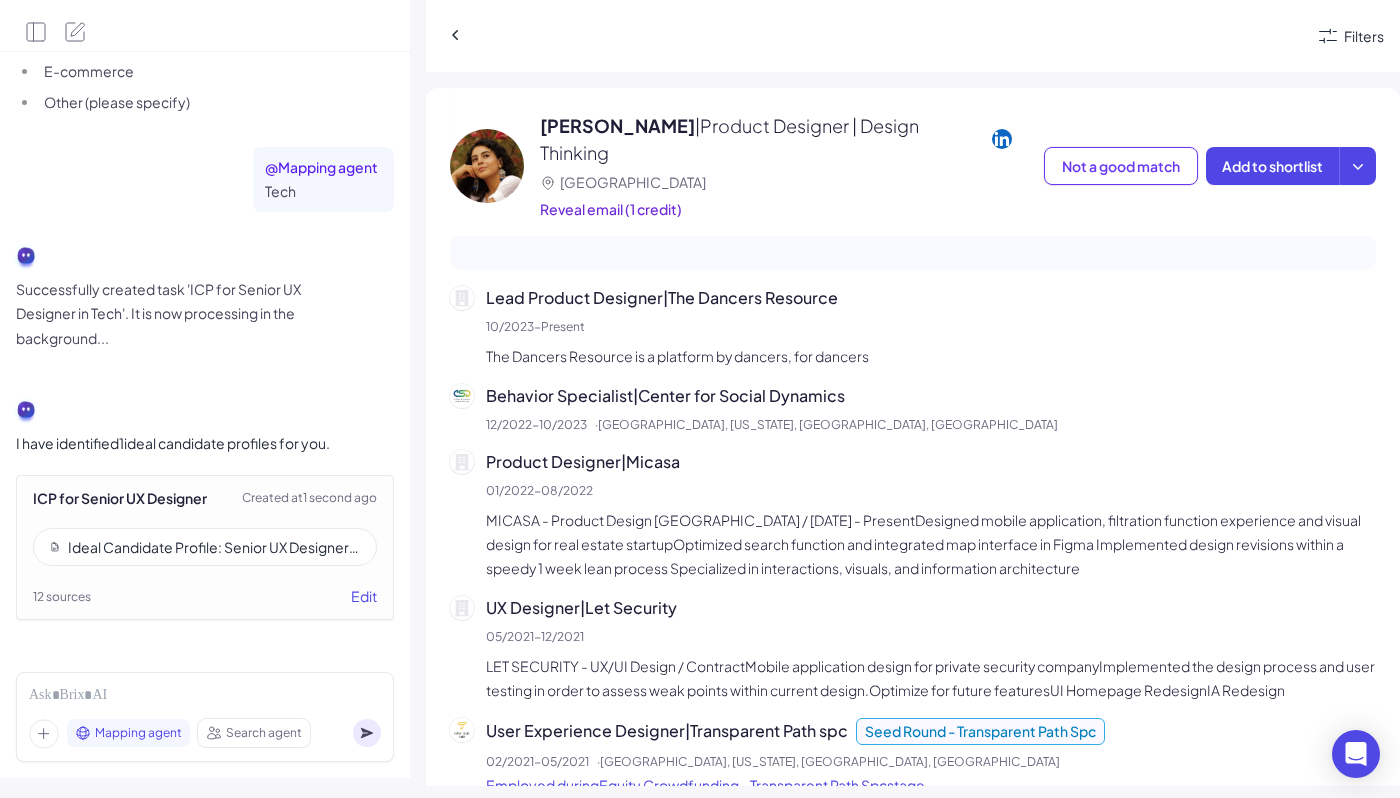 click on "Ideal Candidate Profile: Senior UX Designer – Tech ([GEOGRAPHIC_DATA])" at bounding box center (214, 547) 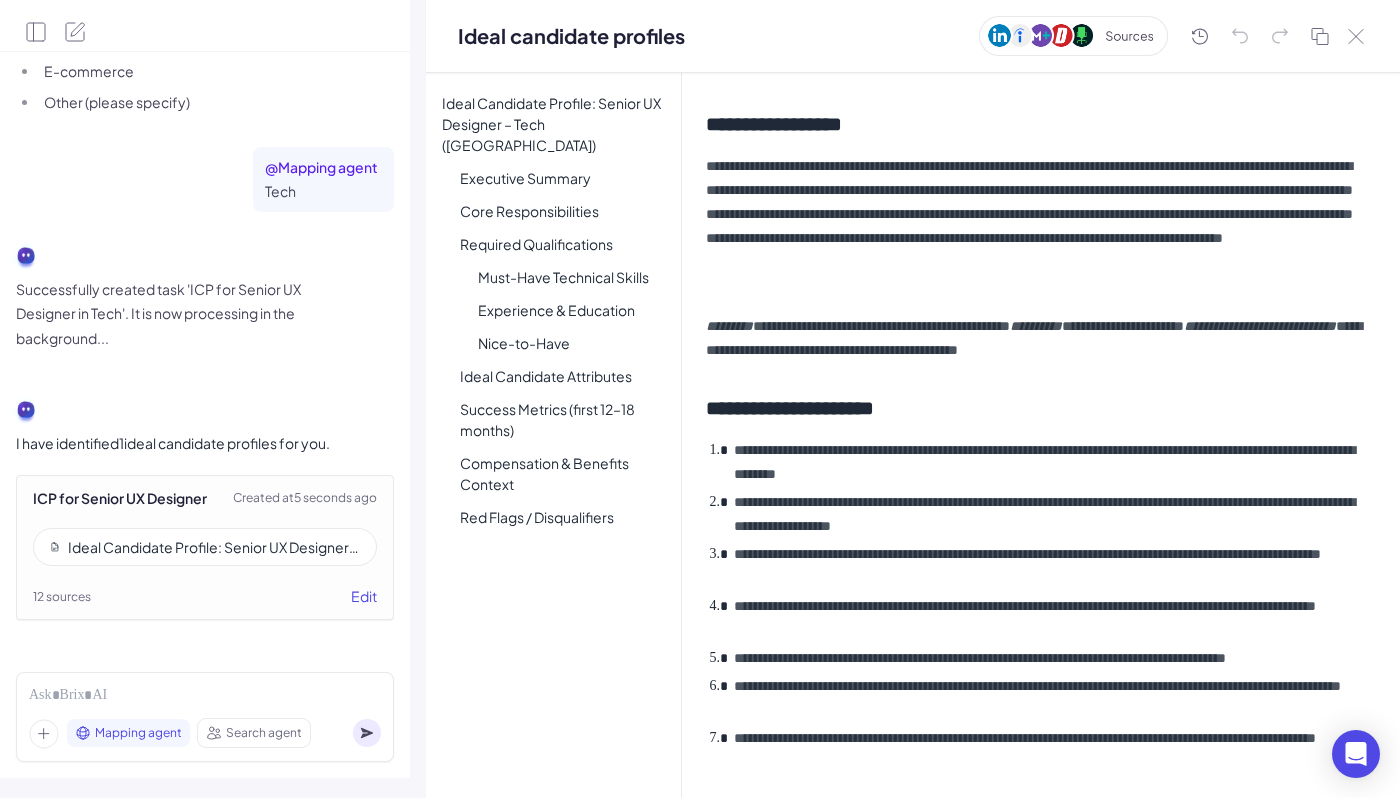 scroll, scrollTop: 0, scrollLeft: 0, axis: both 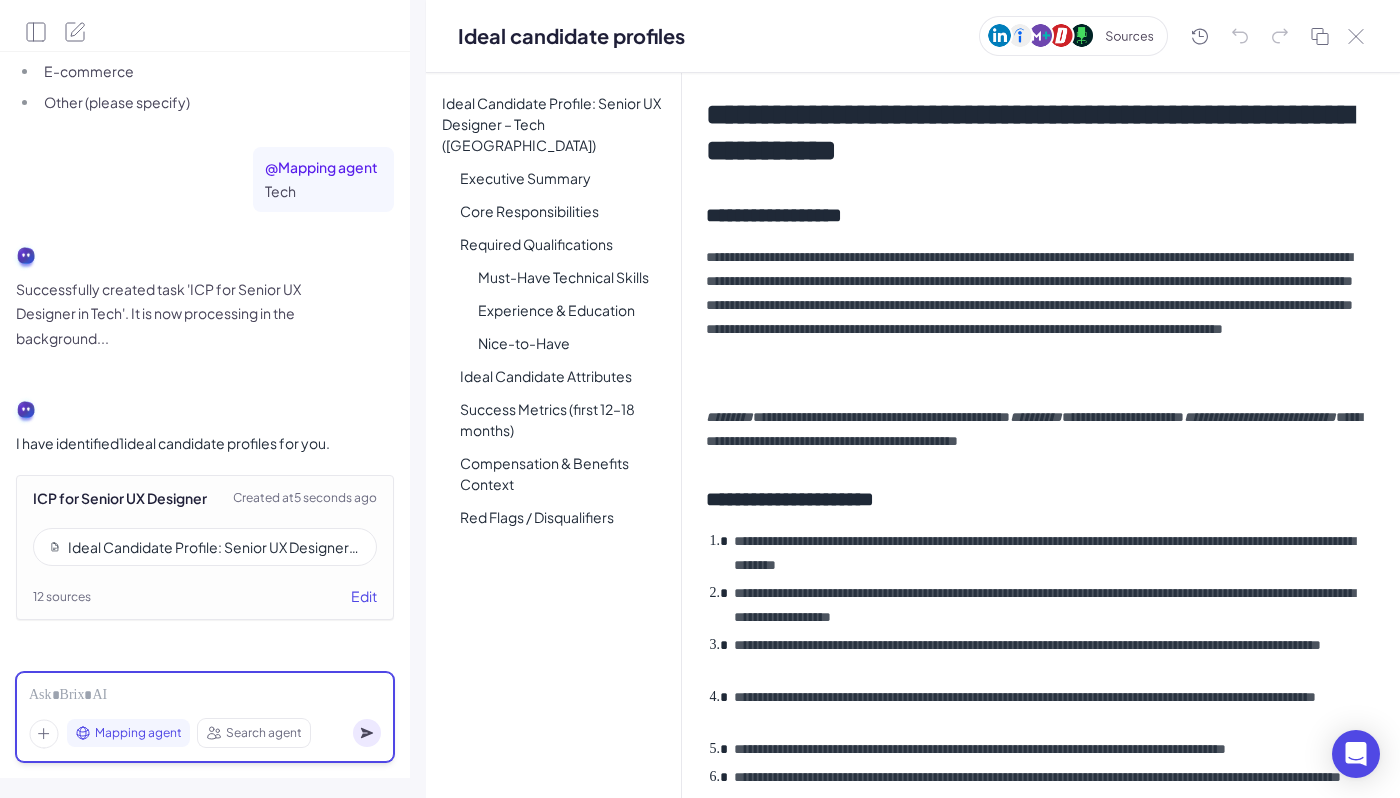 click at bounding box center [205, 696] 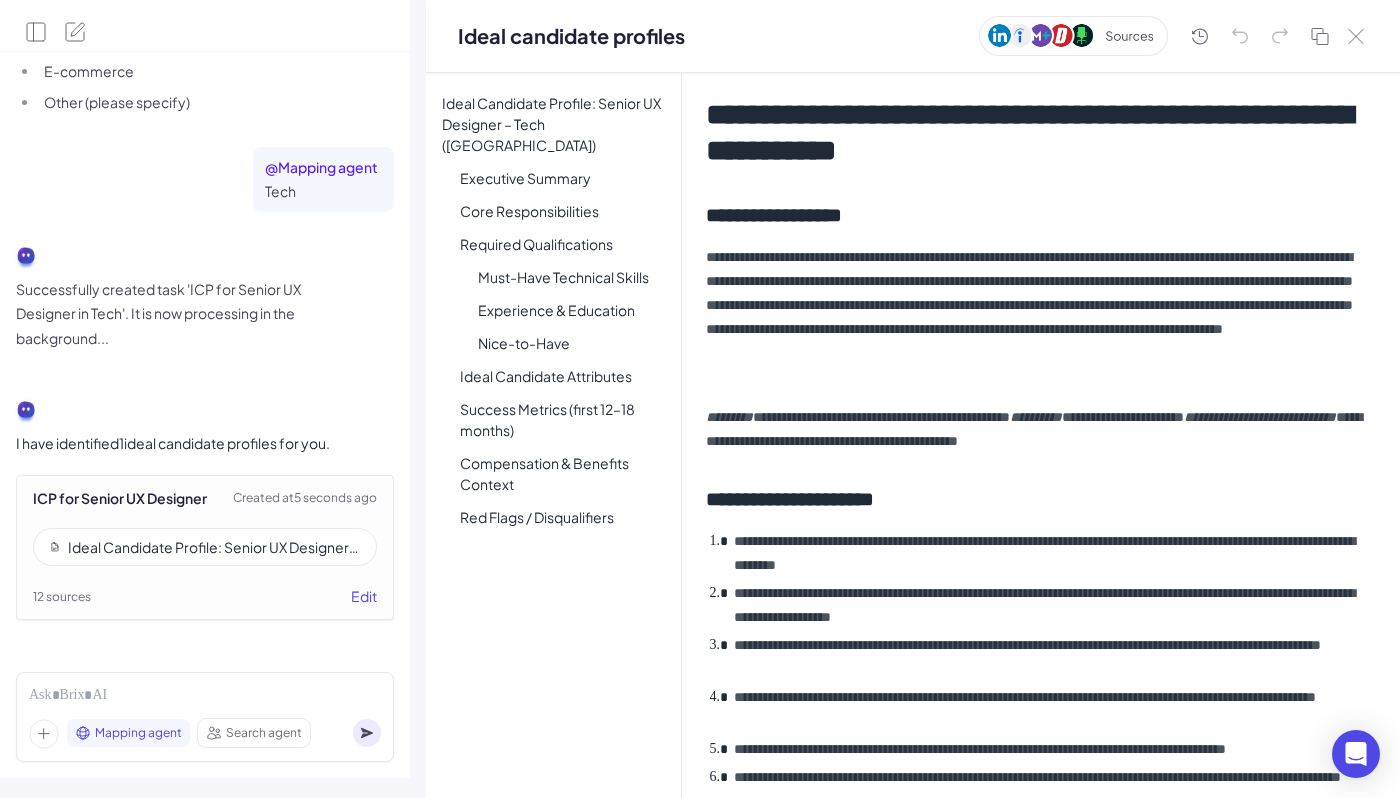 click on "Search agent" at bounding box center [264, 733] 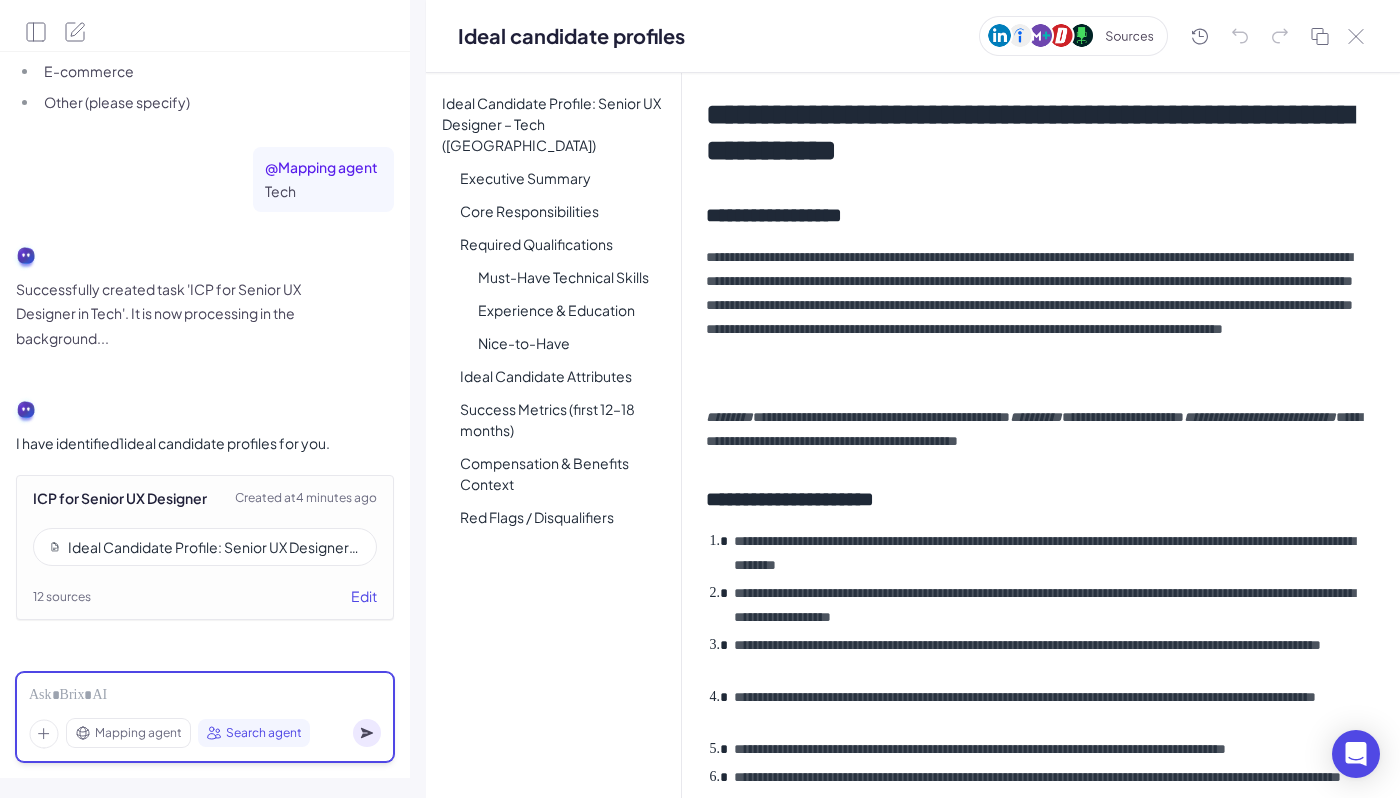 click at bounding box center [205, 696] 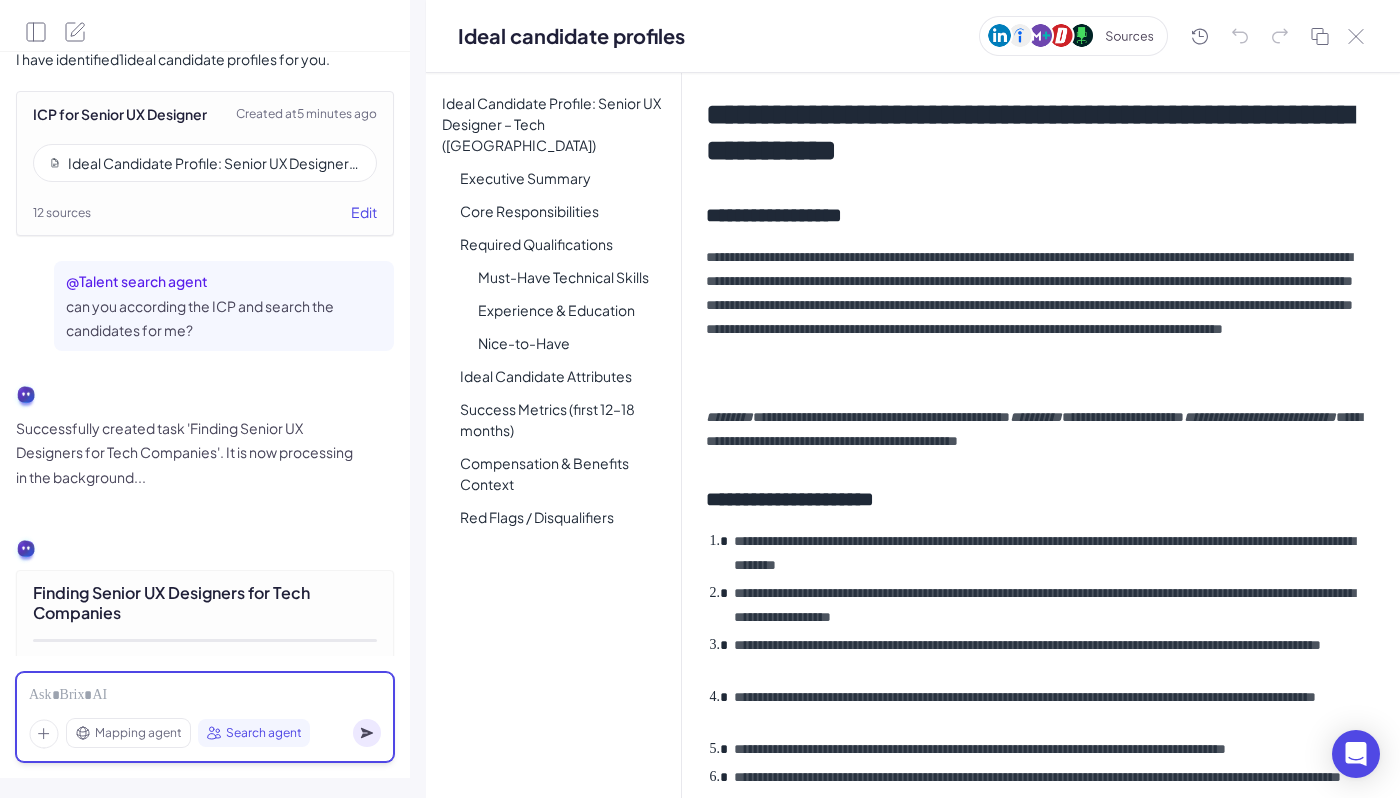 scroll, scrollTop: 3200, scrollLeft: 0, axis: vertical 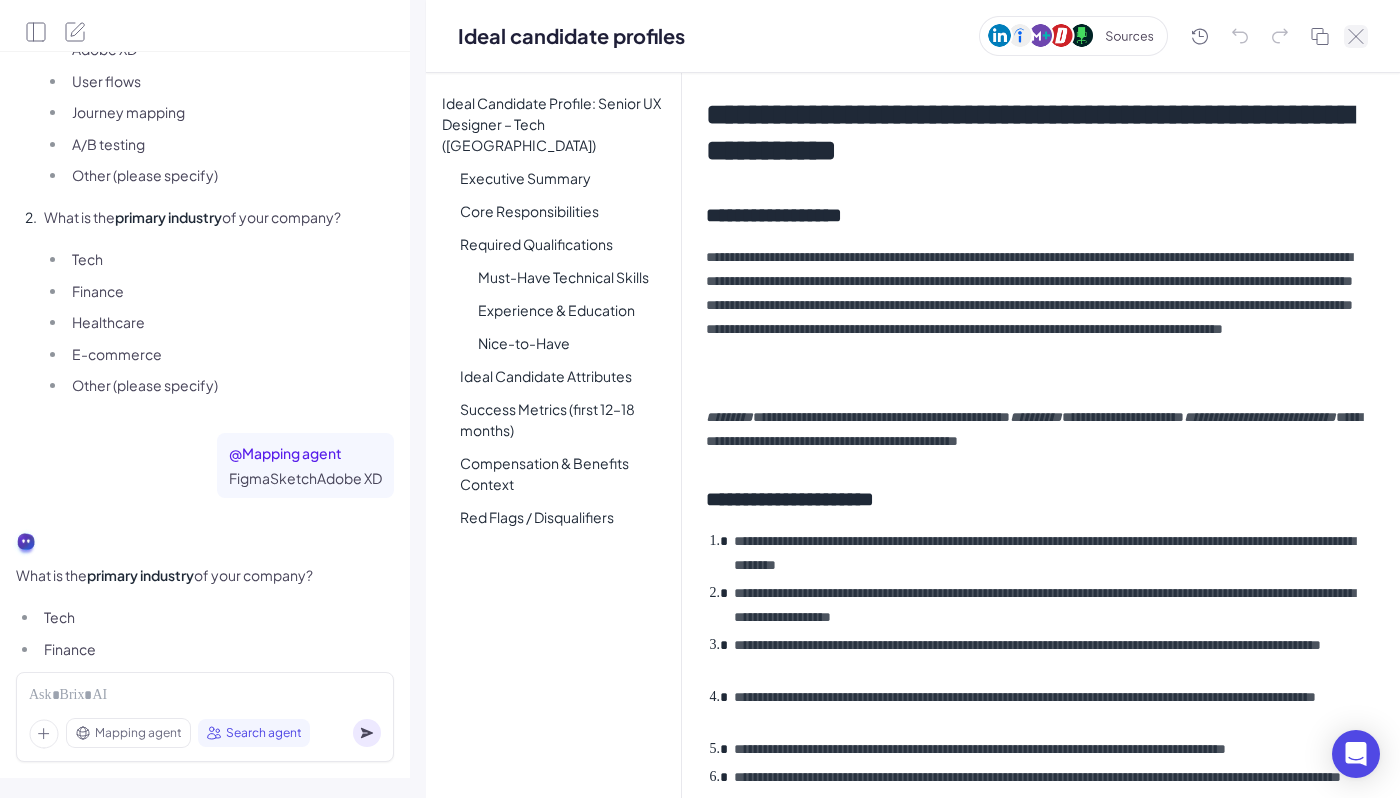 click at bounding box center [1356, 36] 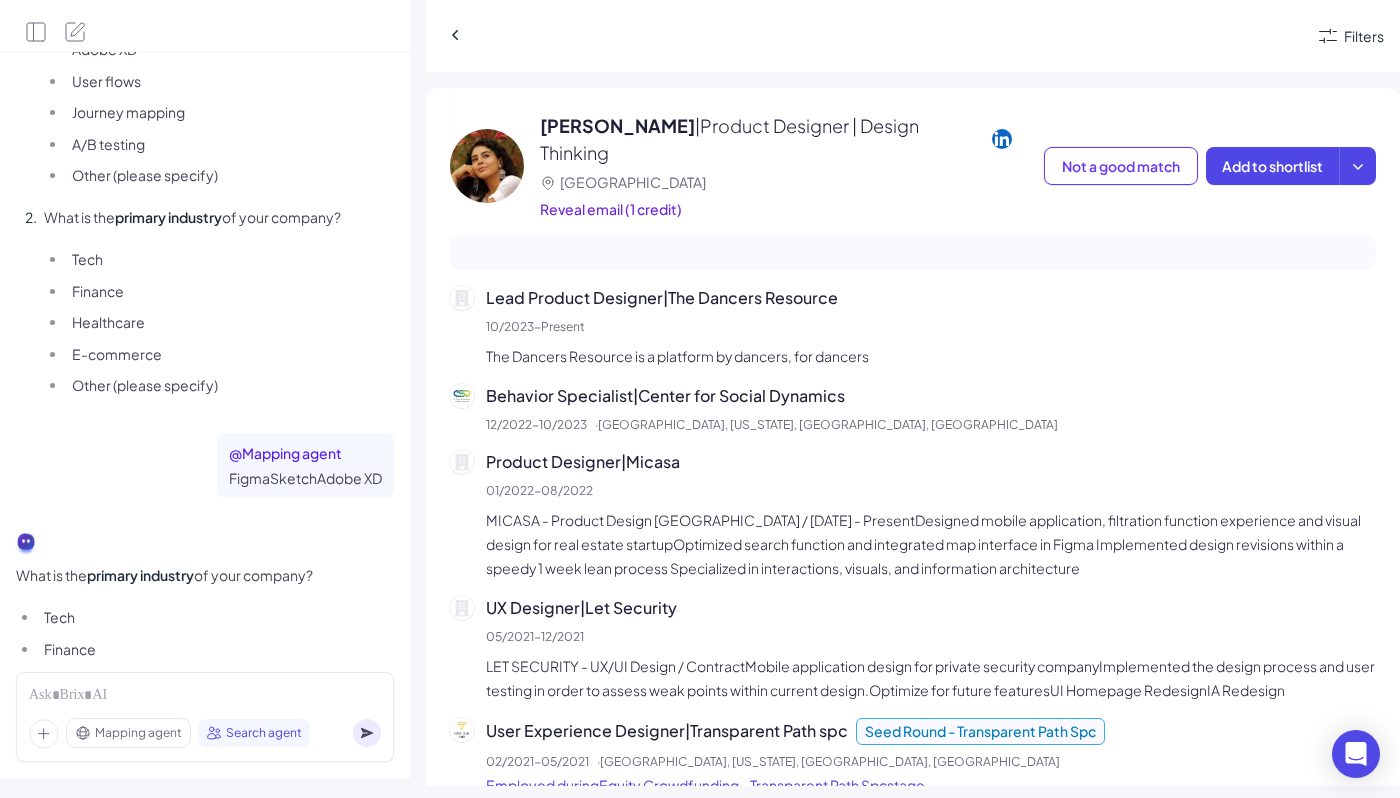 click on "[GEOGRAPHIC_DATA]" at bounding box center [633, 182] 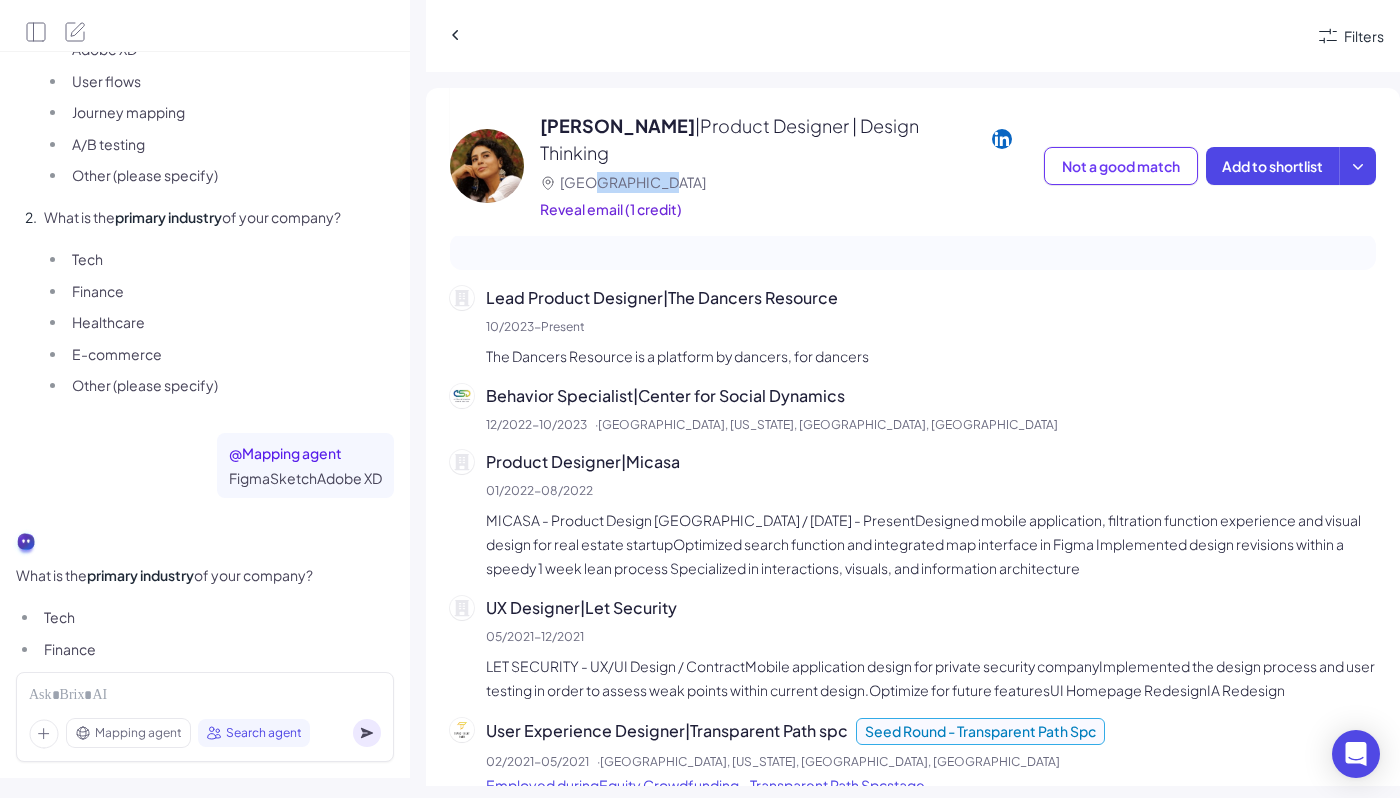click on "[GEOGRAPHIC_DATA]" at bounding box center [633, 182] 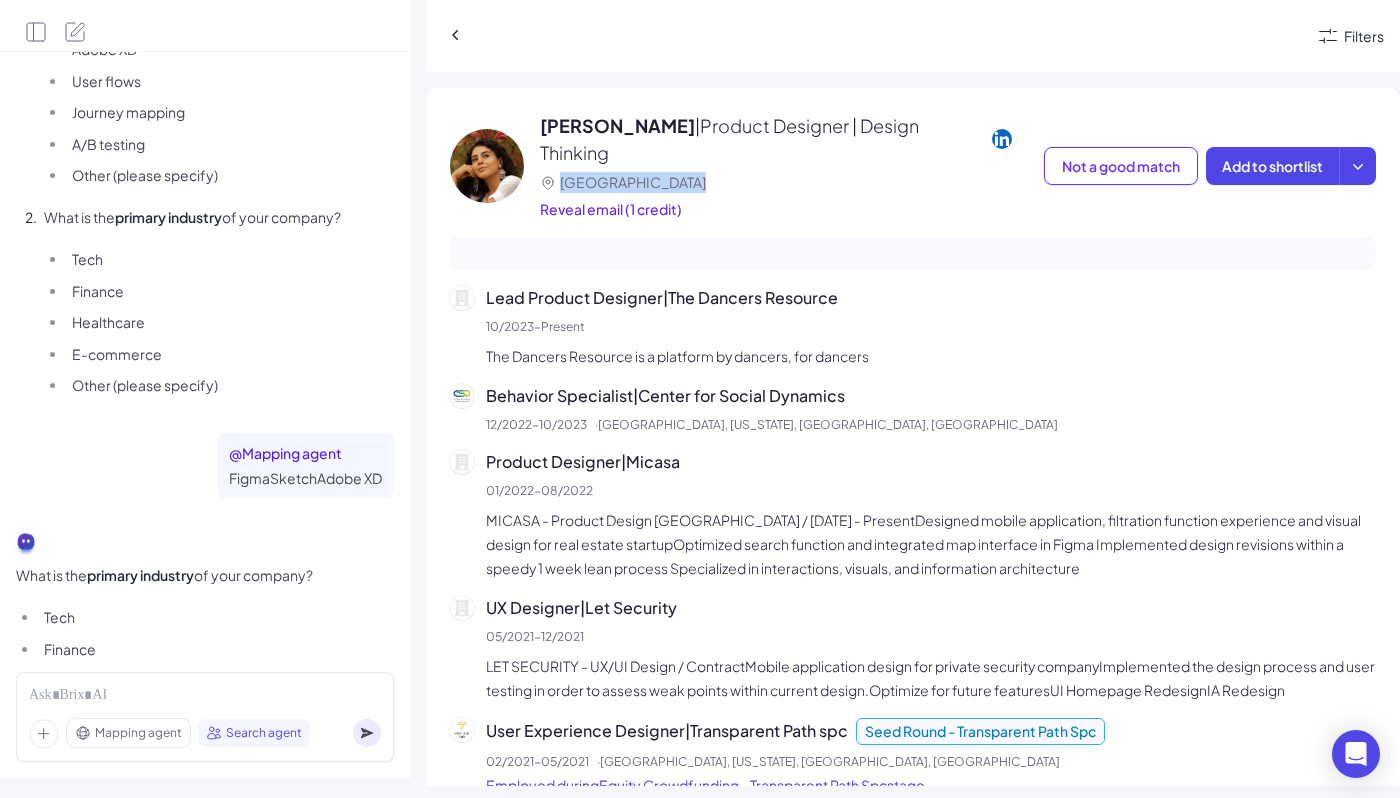 click on "[GEOGRAPHIC_DATA]" at bounding box center (633, 182) 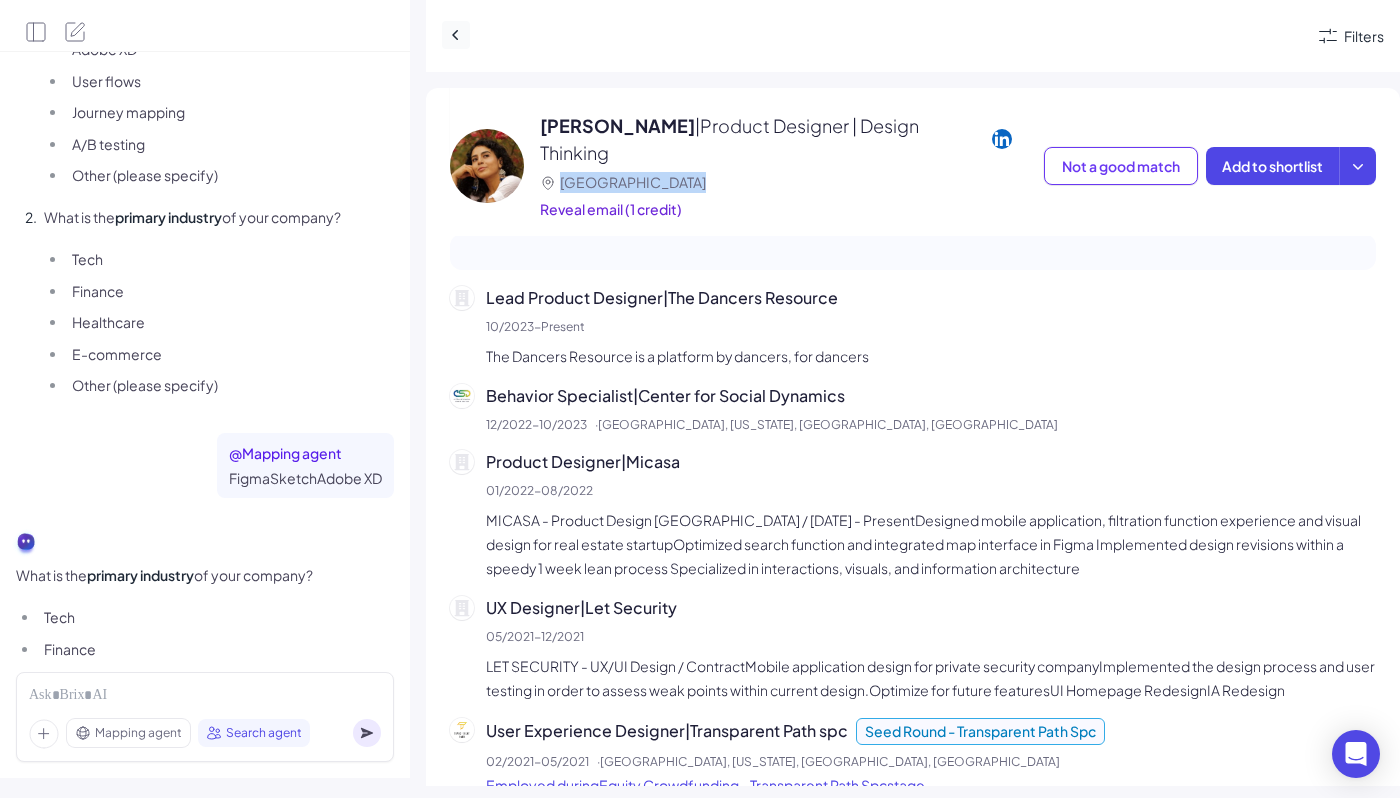 click at bounding box center [456, 35] 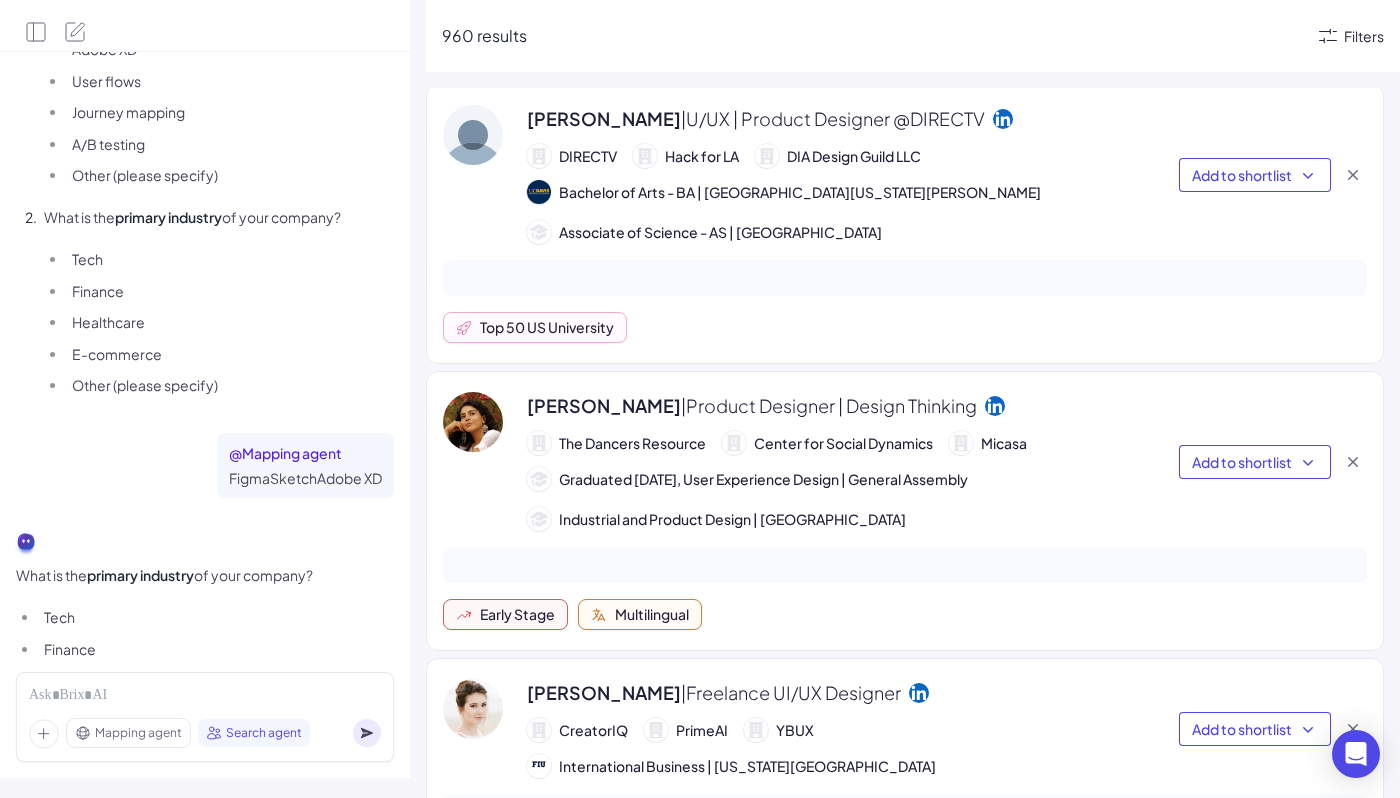 click on "Filters" at bounding box center [1364, 36] 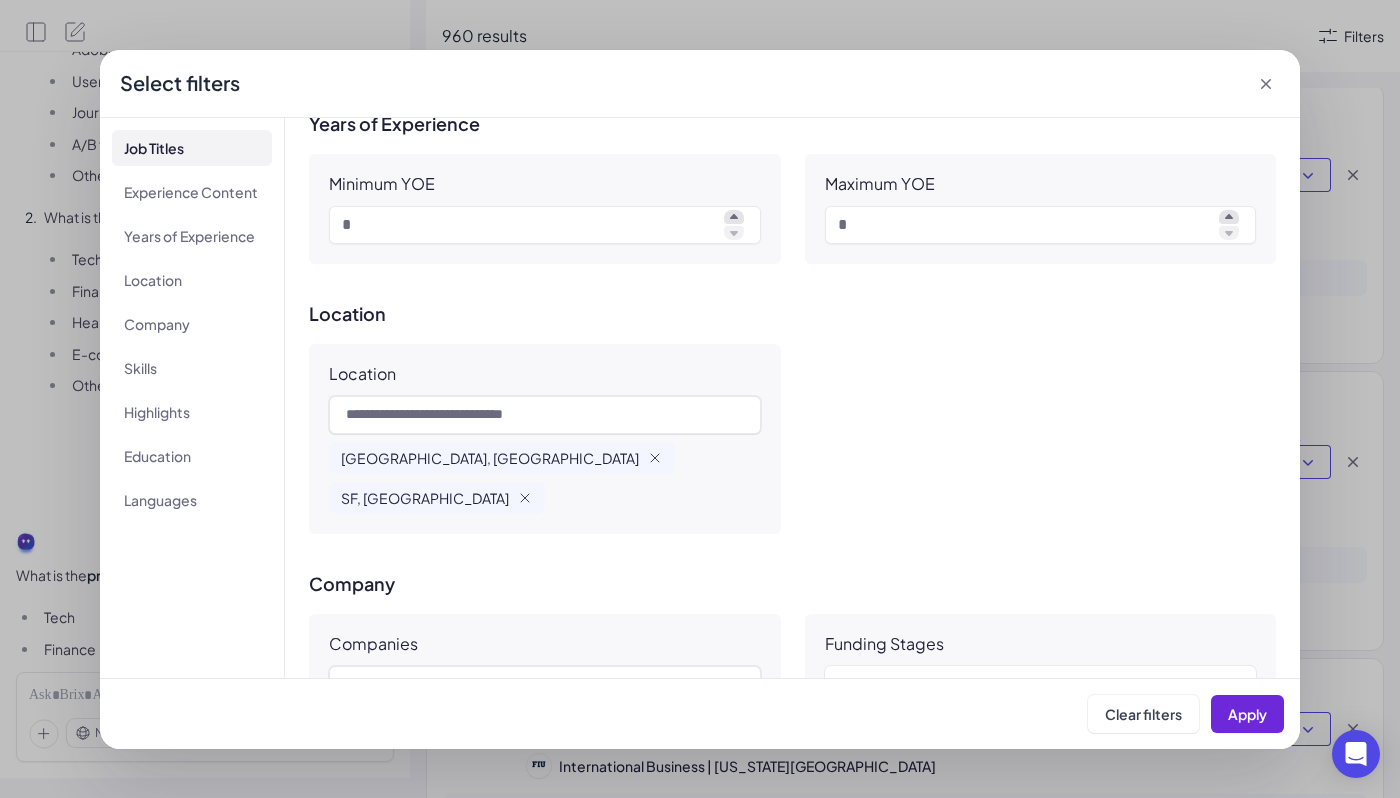 scroll, scrollTop: 489, scrollLeft: 0, axis: vertical 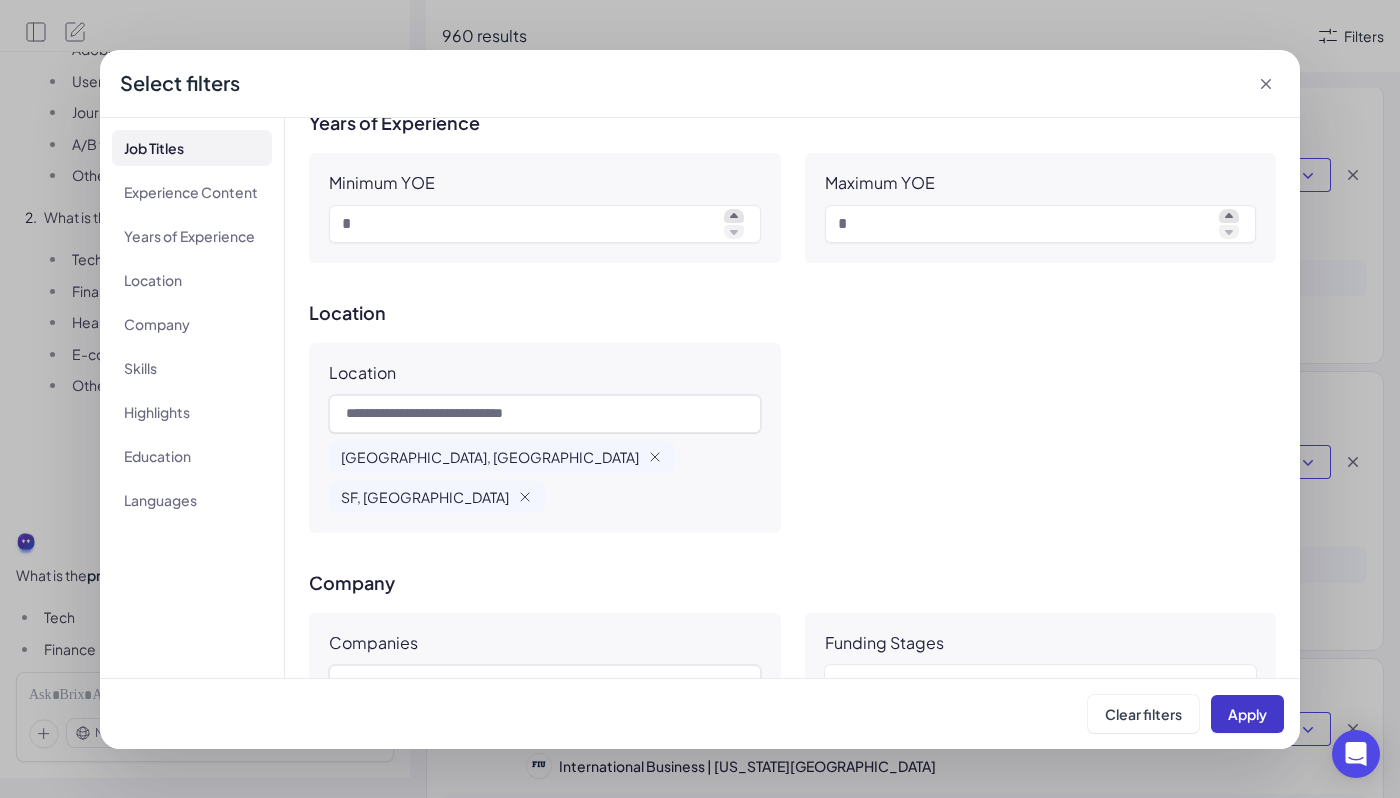 click on "Apply" at bounding box center (1247, 714) 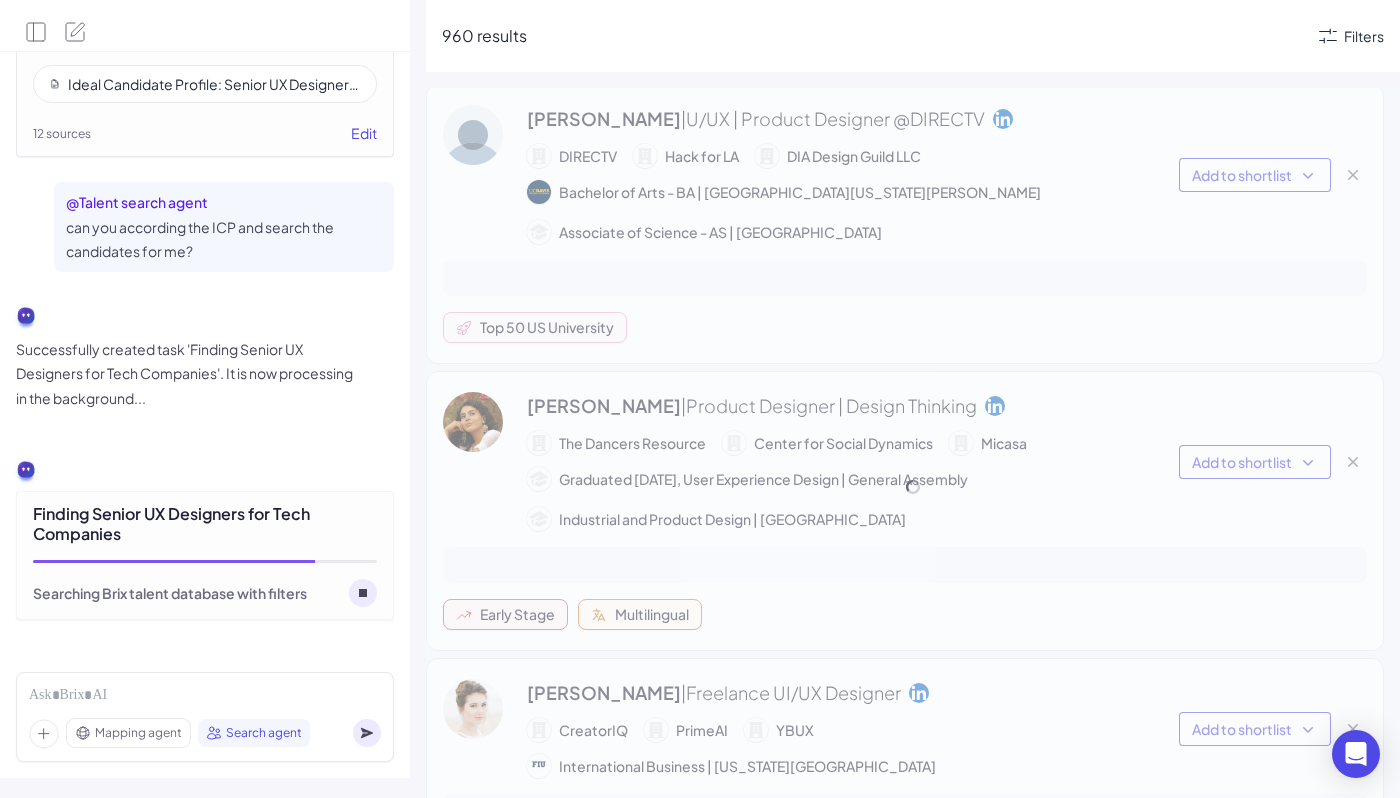 scroll, scrollTop: 3200, scrollLeft: 0, axis: vertical 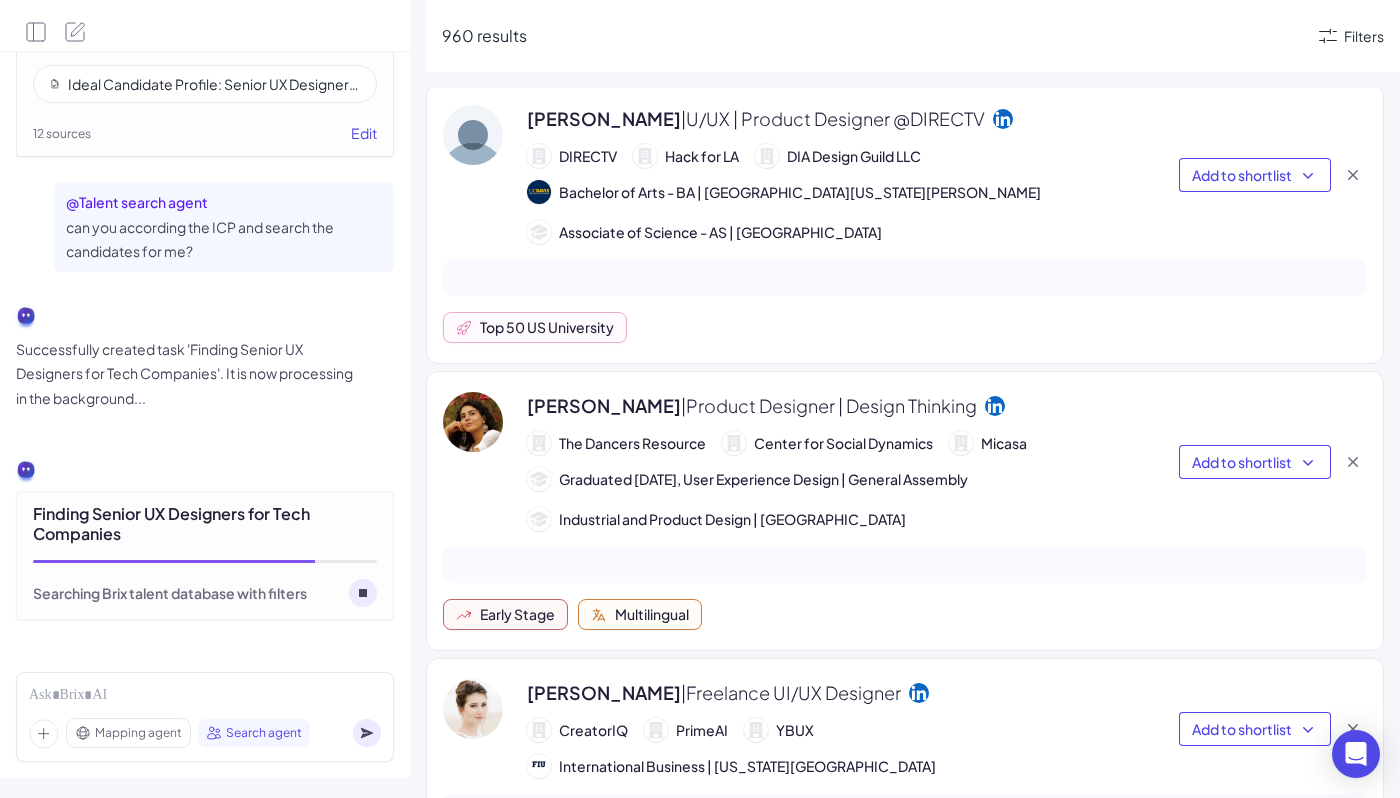 click on "[PERSON_NAME]  |  Product Designer | Design Thinking The Dancers Resource Center for Social Dynamics Micasa Graduated [DATE], User Experience Design | General Assembly Industrial and Product Design | [GEOGRAPHIC_DATA]" at bounding box center [853, 461] 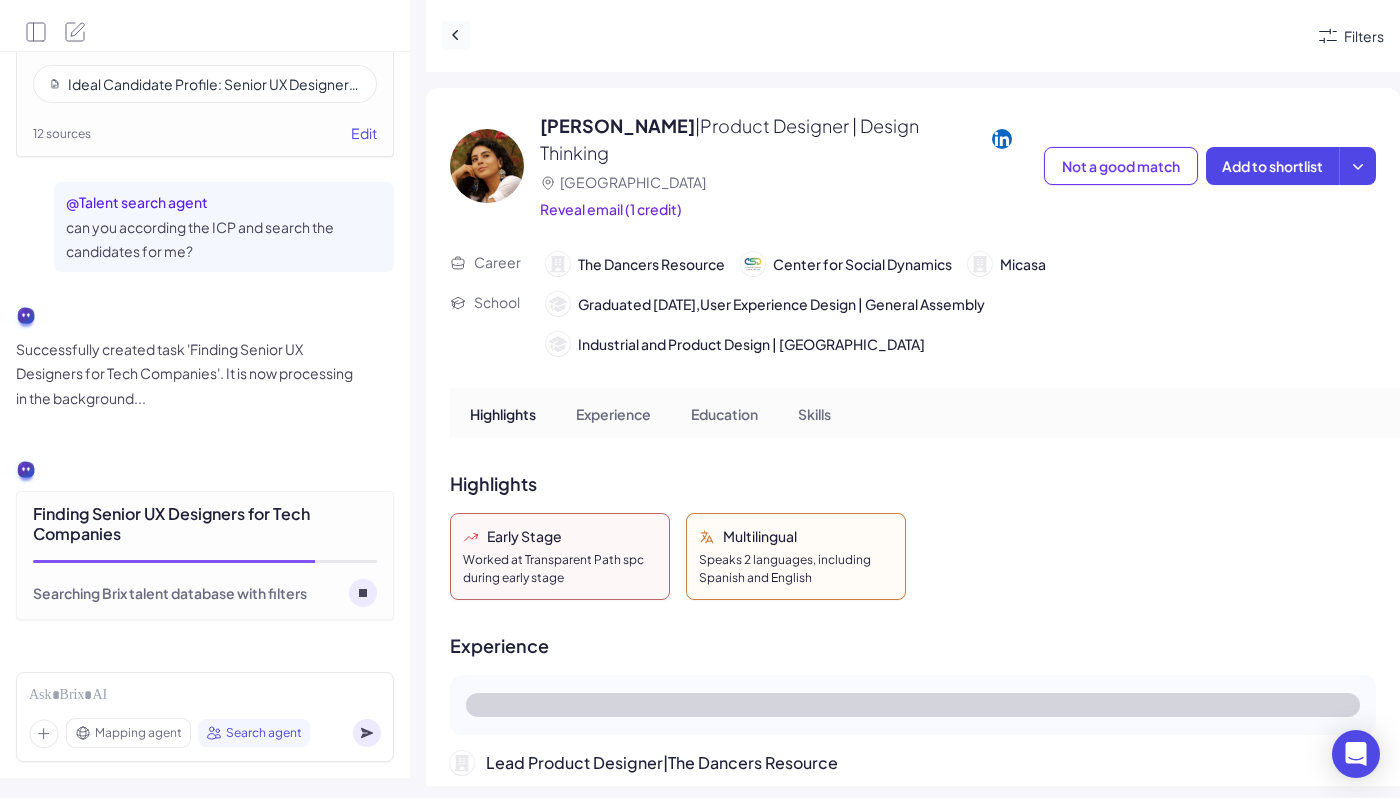 click 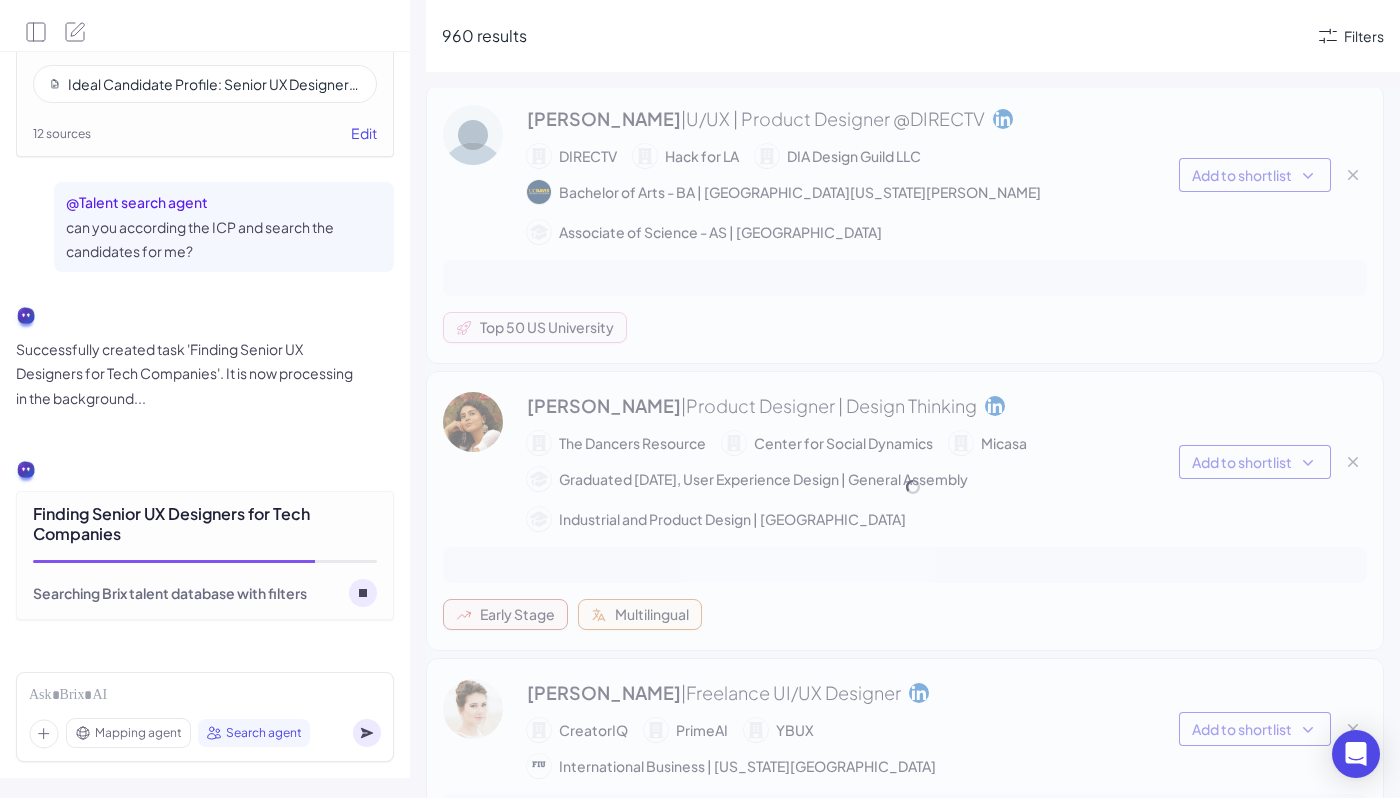 scroll, scrollTop: 597, scrollLeft: 0, axis: vertical 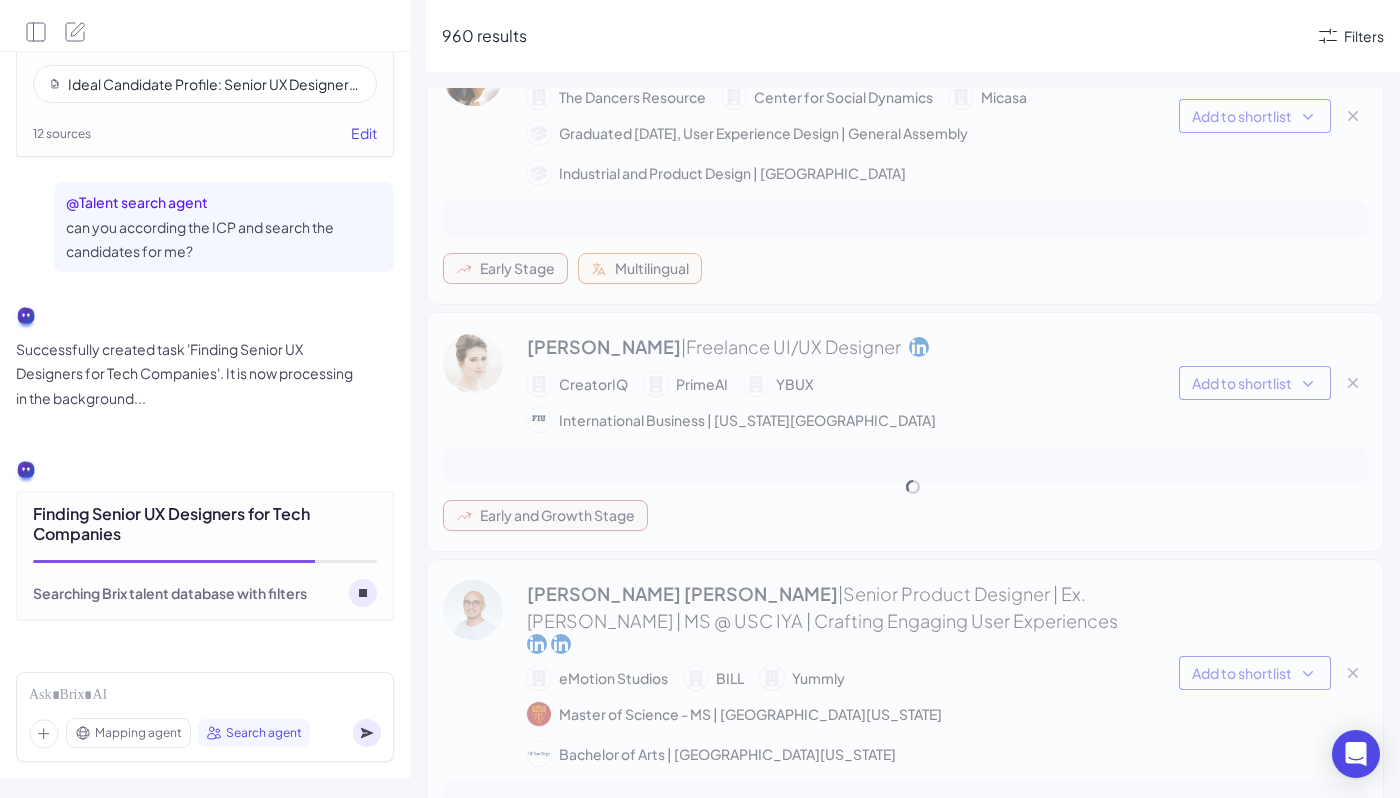click on "[PERSON_NAME]  |  Senior Product Designer TalkingPoints Krautworks N3TWORK INC Bachelor's Degree | Lette-Verein, [GEOGRAPHIC_DATA] Add to shortlist Early and Growth Stage Multilingual [PERSON_NAME]  |  U/UX | Product Designer @DIRECTV DIRECTV Hack for LA DIA Design Guild LLC Bachelor of Arts - BA | [GEOGRAPHIC_DATA][US_STATE], [PERSON_NAME] Associate of Science - AS | [GEOGRAPHIC_DATA] Add to shortlist Top 50 US University [PERSON_NAME]  |  Product Designer | Design Thinking The Dancers Resource Center for Social Dynamics Micasa Graduated [DATE], User Experience Design | General Assembly Industrial and Product Design | [GEOGRAPHIC_DATA] Add to shortlist Early Stage Multilingual [PERSON_NAME]  |  Freelance UI/UX Designer CreatorIQ PrimeAI YBUX International Business | [US_STATE][GEOGRAPHIC_DATA] Add to shortlist Early and Growth Stage [PERSON_NAME] [PERSON_NAME]  |  Senior Product Designer | Ex. [PERSON_NAME] | MS @ USC IYA | Crafting Engaging User Experiences eMotion Studios [PERSON_NAME] Add to shortlist Growth Stage" at bounding box center [913, 487] 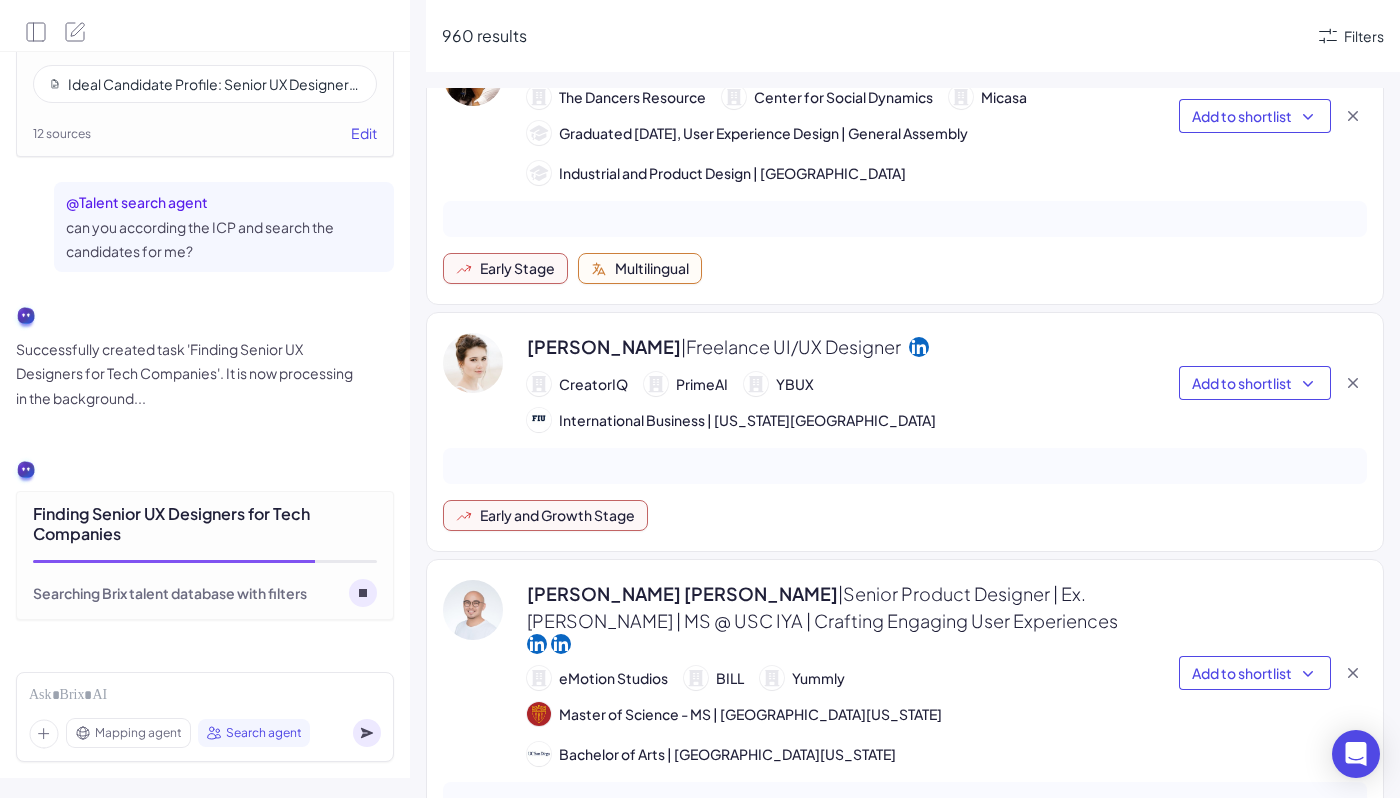 click on "[PERSON_NAME]  |  Freelance UI/UX Designer" at bounding box center (714, 346) 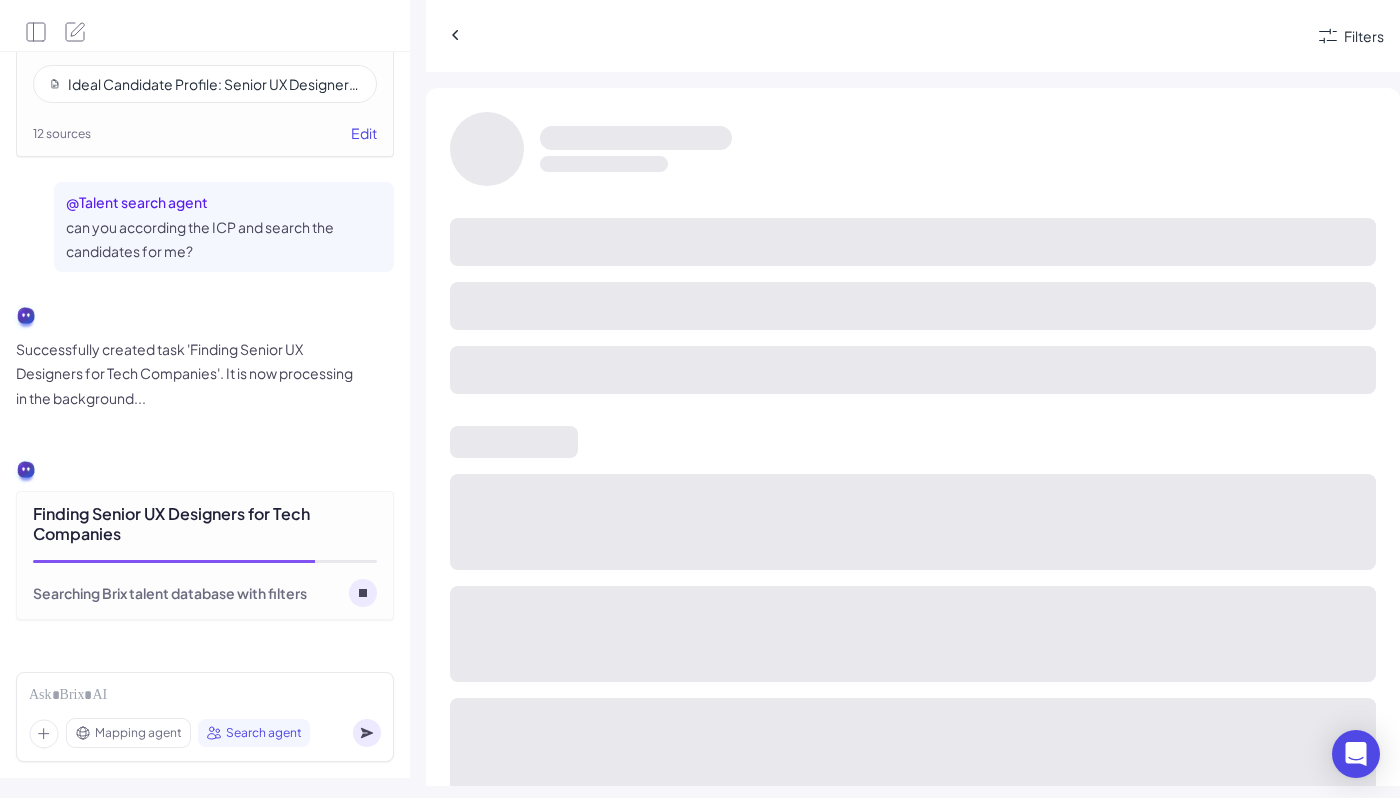 scroll, scrollTop: 557, scrollLeft: 0, axis: vertical 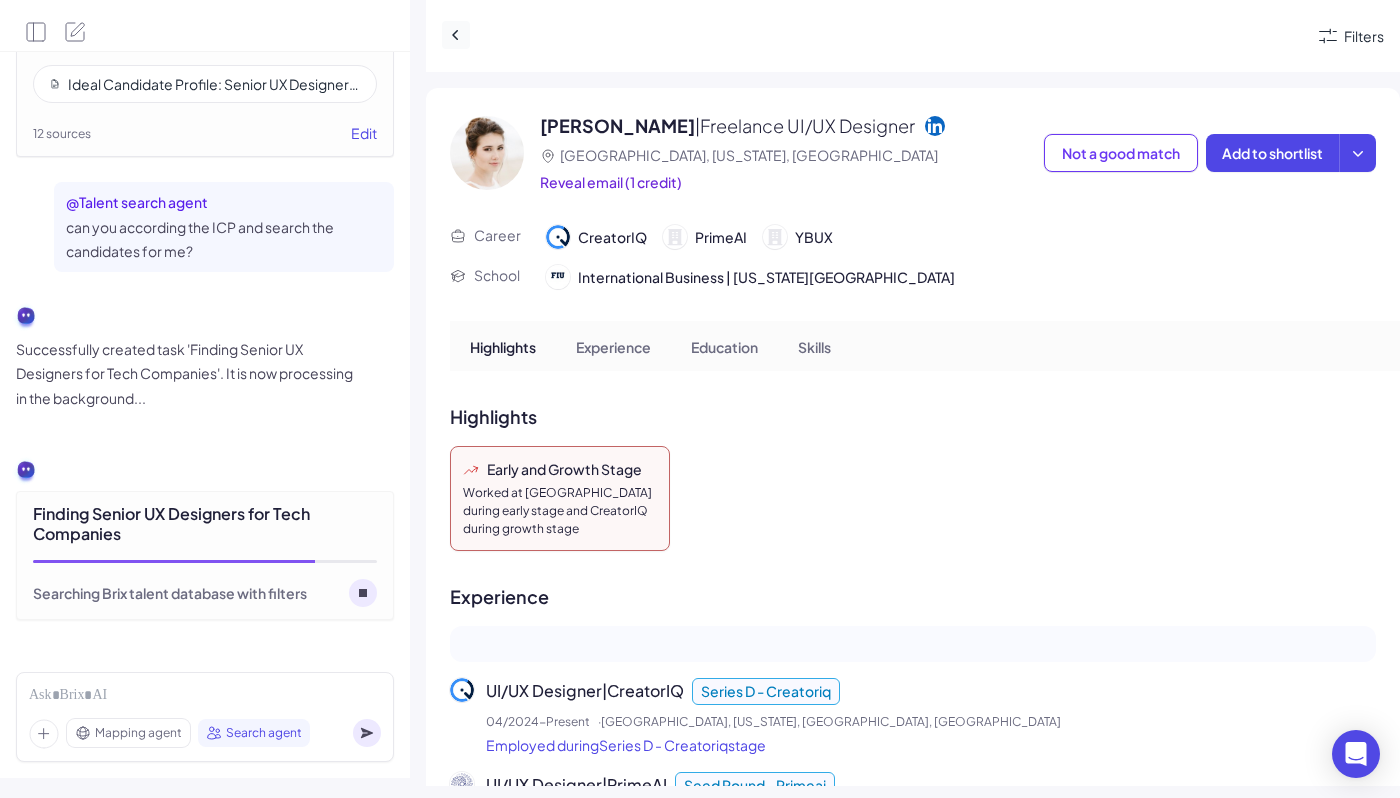 click 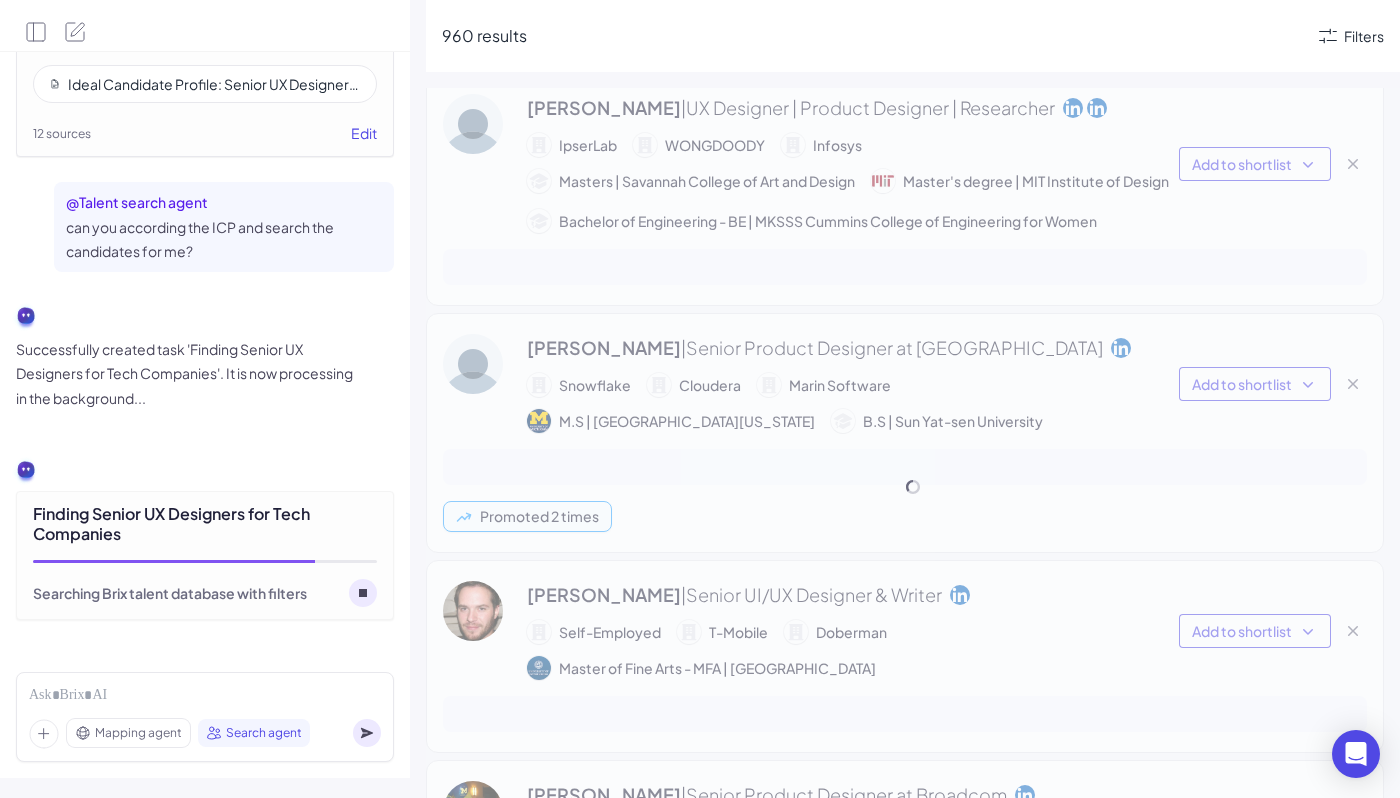 scroll, scrollTop: 1905, scrollLeft: 0, axis: vertical 